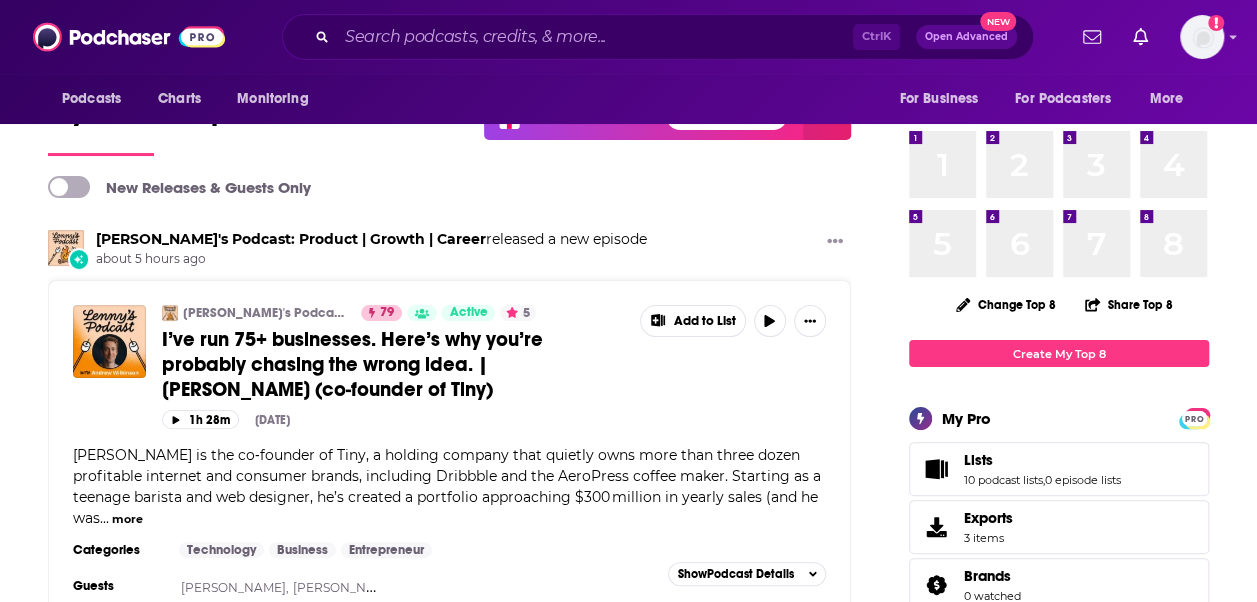scroll, scrollTop: 0, scrollLeft: 0, axis: both 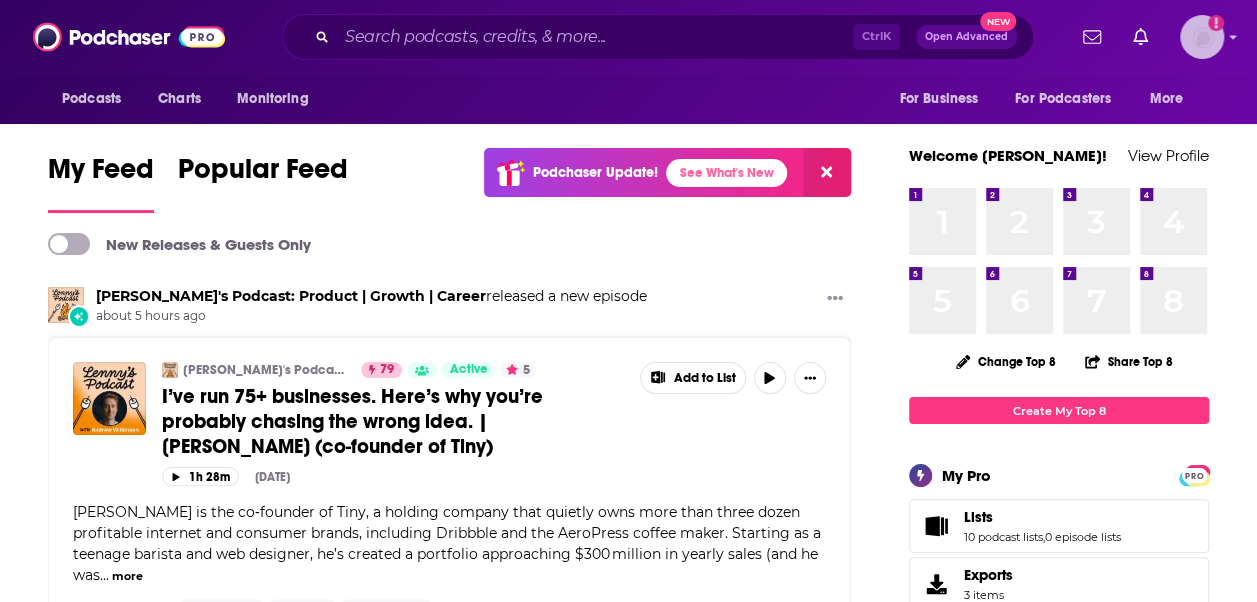 click at bounding box center (1202, 37) 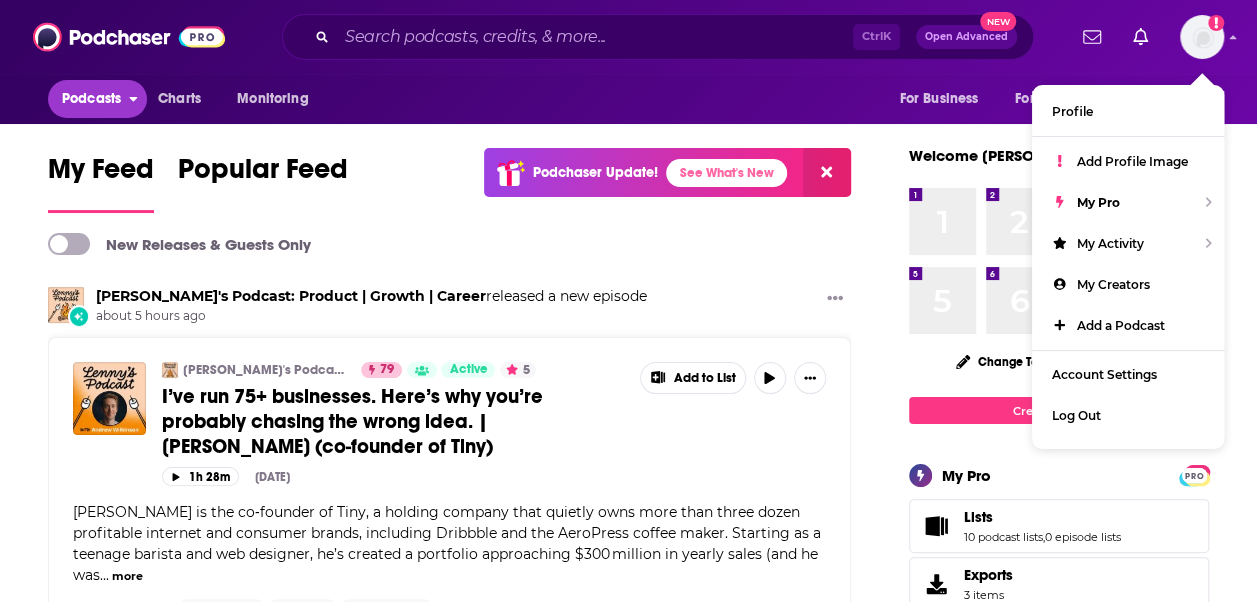 click on "Podcasts" at bounding box center (91, 99) 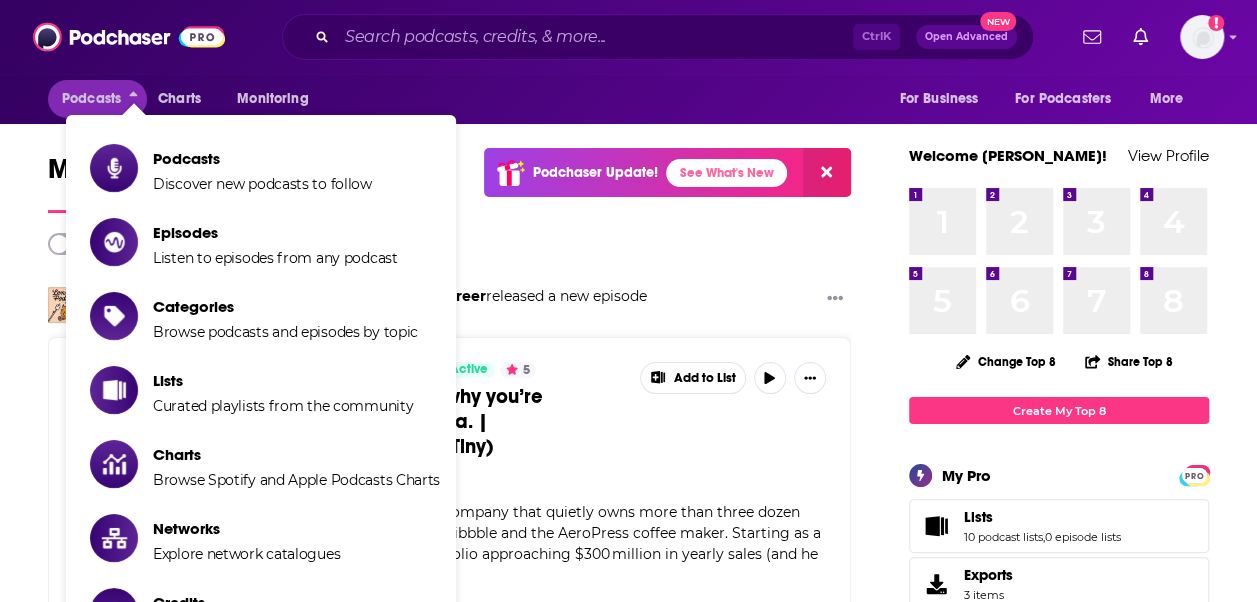 click on "My Feed Popular Feed Podchaser Update! See What's New New Releases & Guests Only [PERSON_NAME]'s Podcast: Product | Growth | Career  released a new episode about 5 hours ago [PERSON_NAME]'s Podcast: Product | Growth | Career 79 Active 5 I’ve run 75+ businesses. Here’s why you’re probably chasing the wrong idea. | [PERSON_NAME] (co‑founder of Tiny) Add to List 1h 28m  [DATE] [PERSON_NAME] is the co‑founder of Tiny, a holding company that quietly owns more than three dozen profitable internet and consumer brands, including Dribbble and the AeroPress coffee maker. Starting as a teenage barista and web designer, he’s created a portfolio approaching $300 million in yearly sales (and he was  ...   more Categories Technology Business Entrepreneur Guests [PERSON_NAME], [PERSON_NAME] Add to List Show  Podcast Details No Priors: Artificial Intelligence | Technology | Startups  released a new episode about 6 hours ago No Priors: Artificial Intelligence | Technology | Startups 74 Active 5 Add to List ..." at bounding box center [628, 2293] 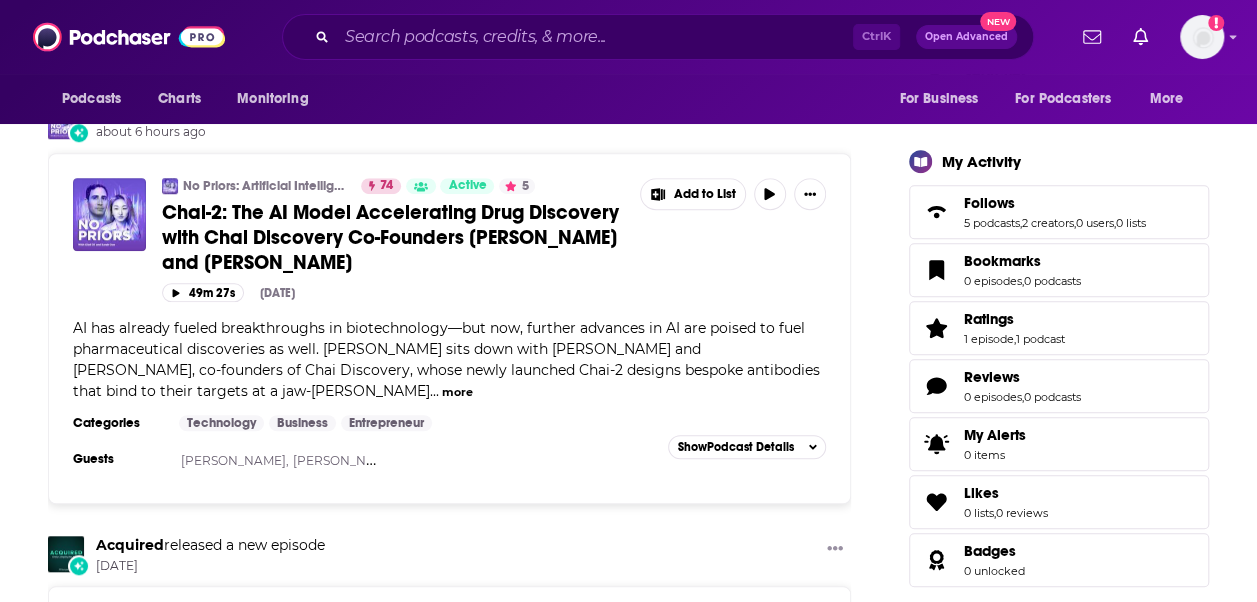 scroll, scrollTop: 618, scrollLeft: 0, axis: vertical 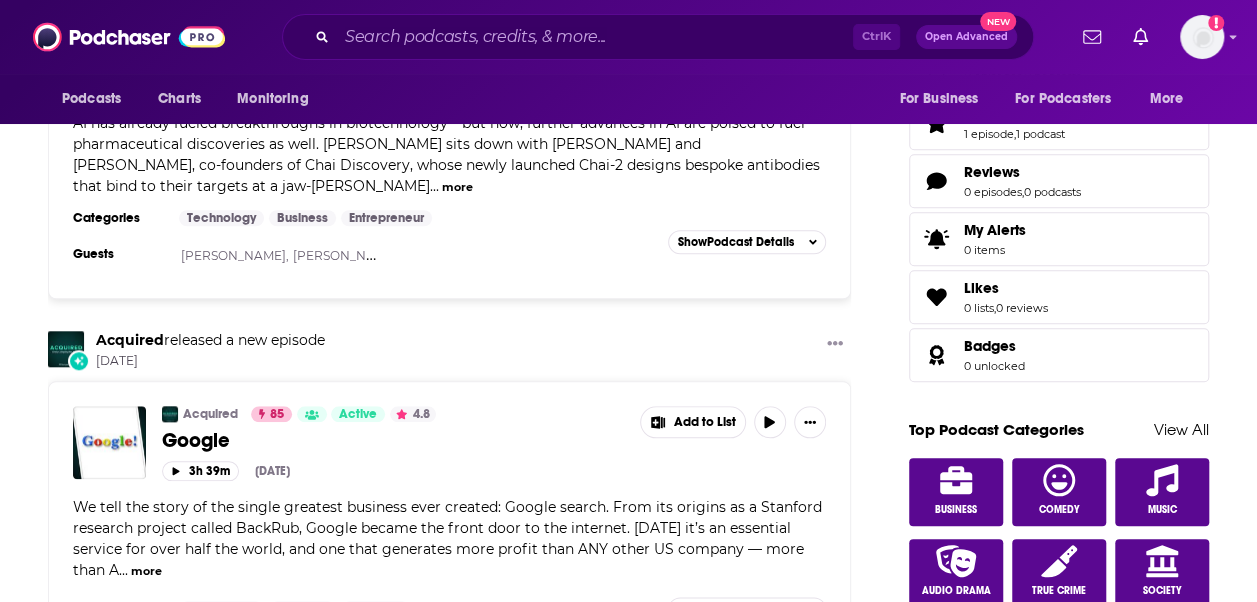 click on "Likes 0 lists ,  0 reviews" at bounding box center (1059, 297) 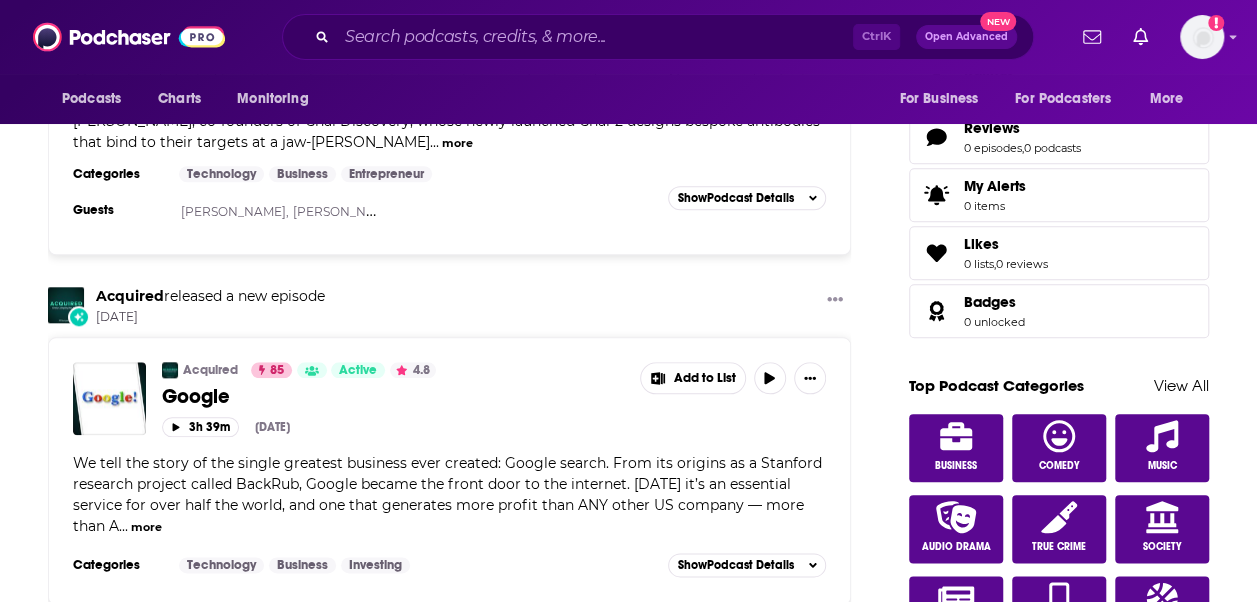 scroll, scrollTop: 0, scrollLeft: 0, axis: both 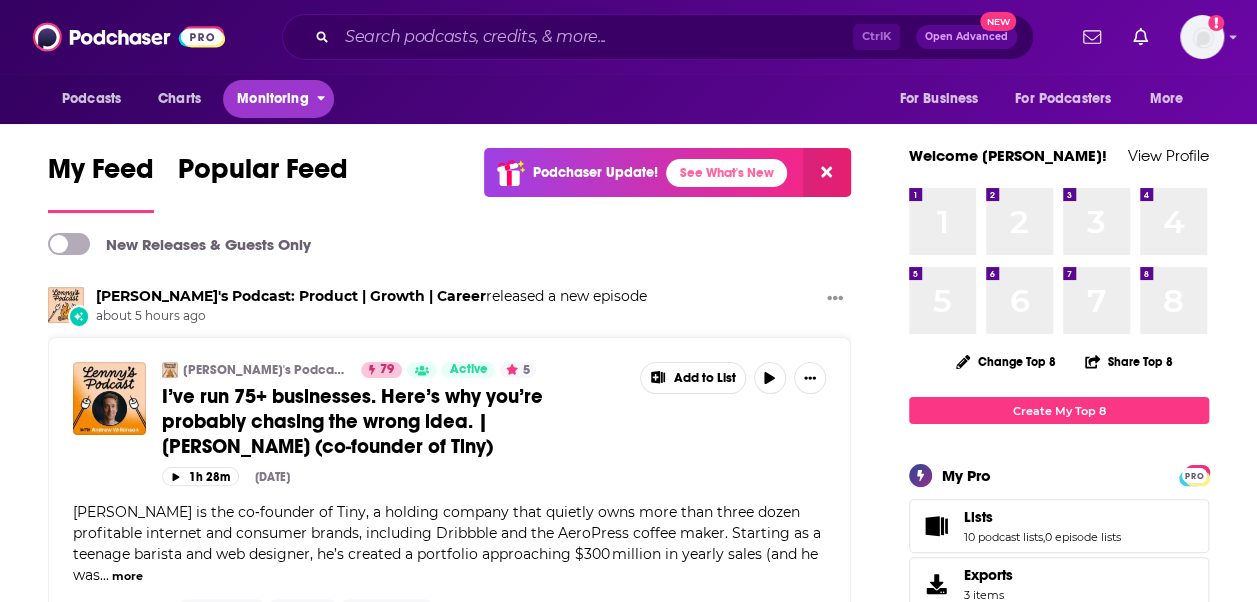 click on "Monitoring" at bounding box center [272, 99] 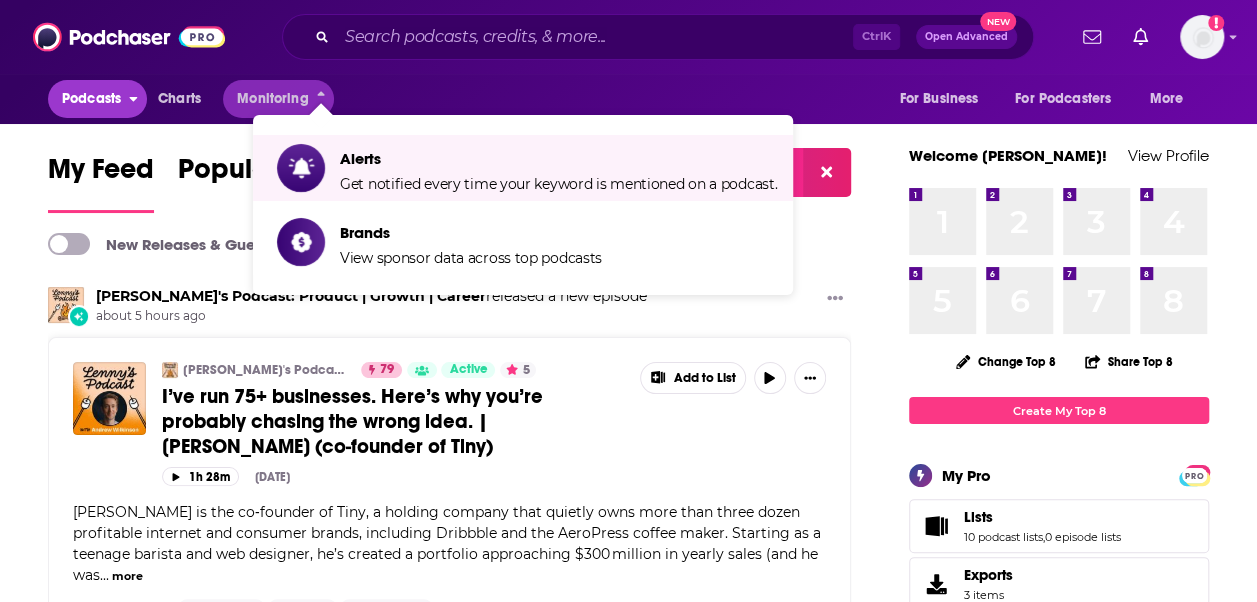 click on "Podcasts" at bounding box center (91, 99) 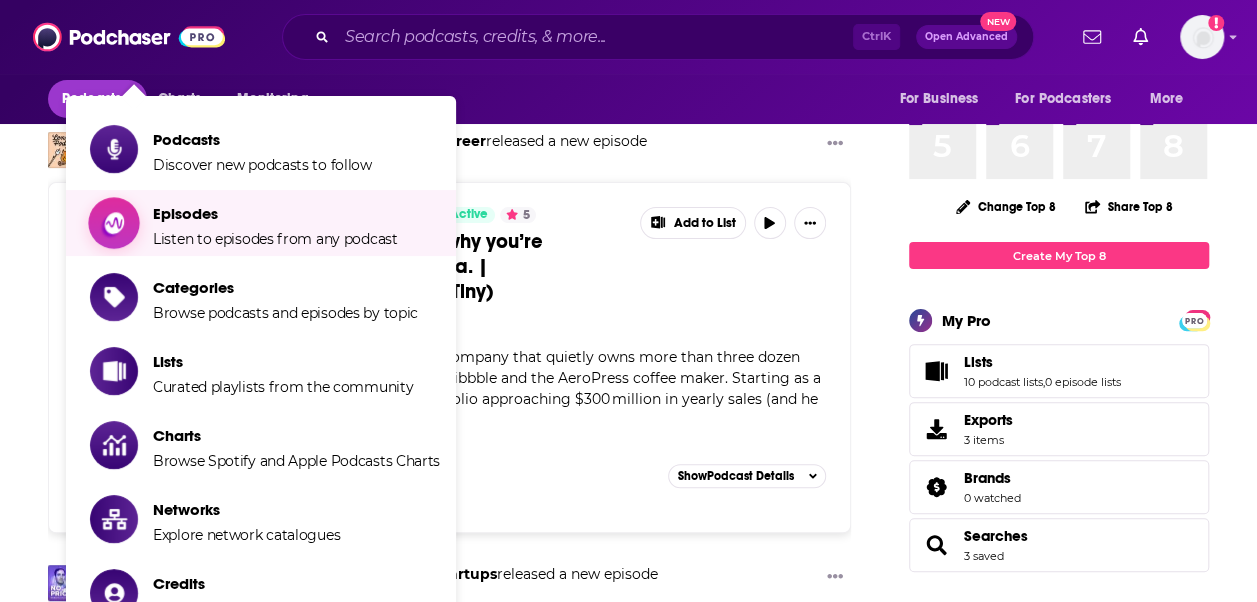 scroll, scrollTop: 158, scrollLeft: 0, axis: vertical 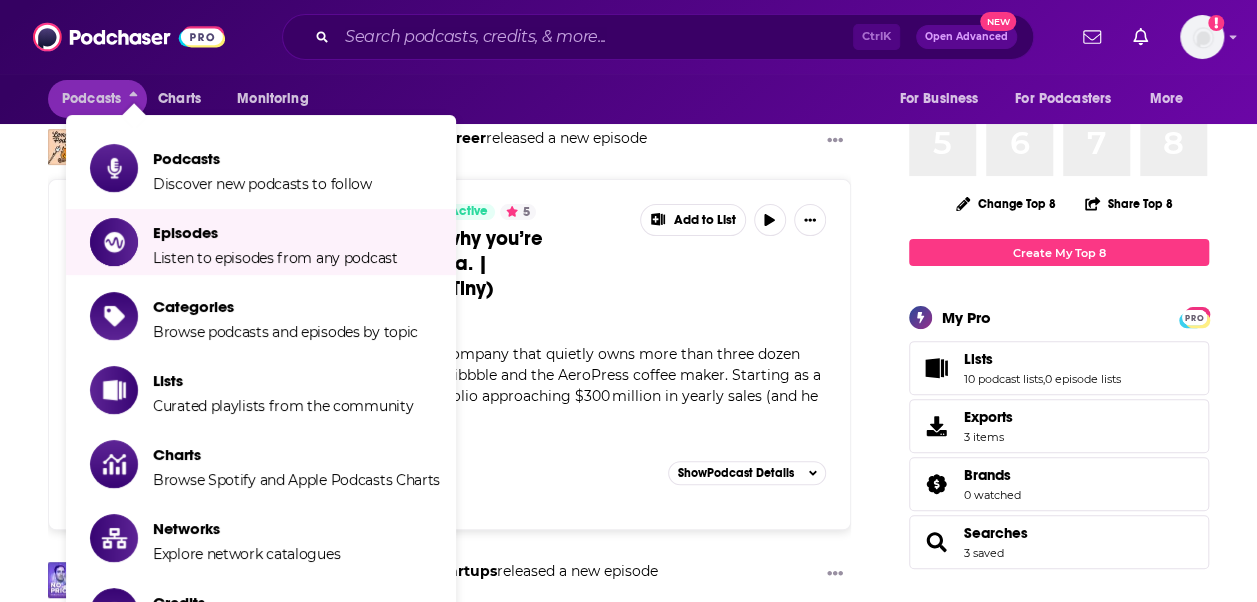 click on "Podcasts Charts Monitoring Ctrl  K Open Advanced New For Business For Podcasters More Add a profile image Podcasts Charts Monitoring For Business For Podcasters More My Feed Popular Feed Podchaser Update! See What's New New Releases & Guests Only [PERSON_NAME]'s Podcast: Product | Growth | Career  released a new episode about 5 hours ago [PERSON_NAME]'s Podcast: Product | Growth | Career 79 Active 5 I’ve run 75+ businesses. Here’s why you’re probably chasing the wrong idea. | [PERSON_NAME] (co‑founder of Tiny) Add to List 1h 28m  [DATE] [PERSON_NAME] is the co‑founder of Tiny, a holding company that quietly owns more than three dozen profitable internet and consumer brands, including Dribbble and the AeroPress coffee maker. Starting as a teenage barista and web designer, he’s created a portfolio approaching $300 million in yearly sales (and he was  ...   more Categories Technology Business Entrepreneur Guests [PERSON_NAME], [PERSON_NAME] Add to List Show  Podcast Details about 6 hours ago 74" at bounding box center [628, 143] 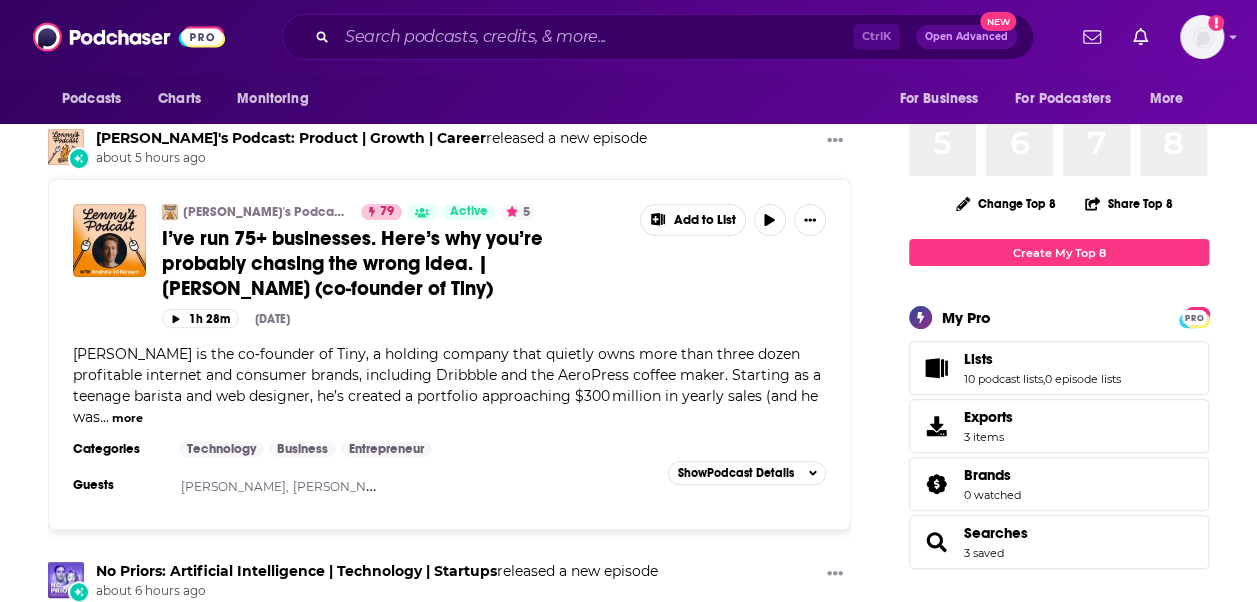 click on "Ctrl  K Open Advanced New" at bounding box center [658, 37] 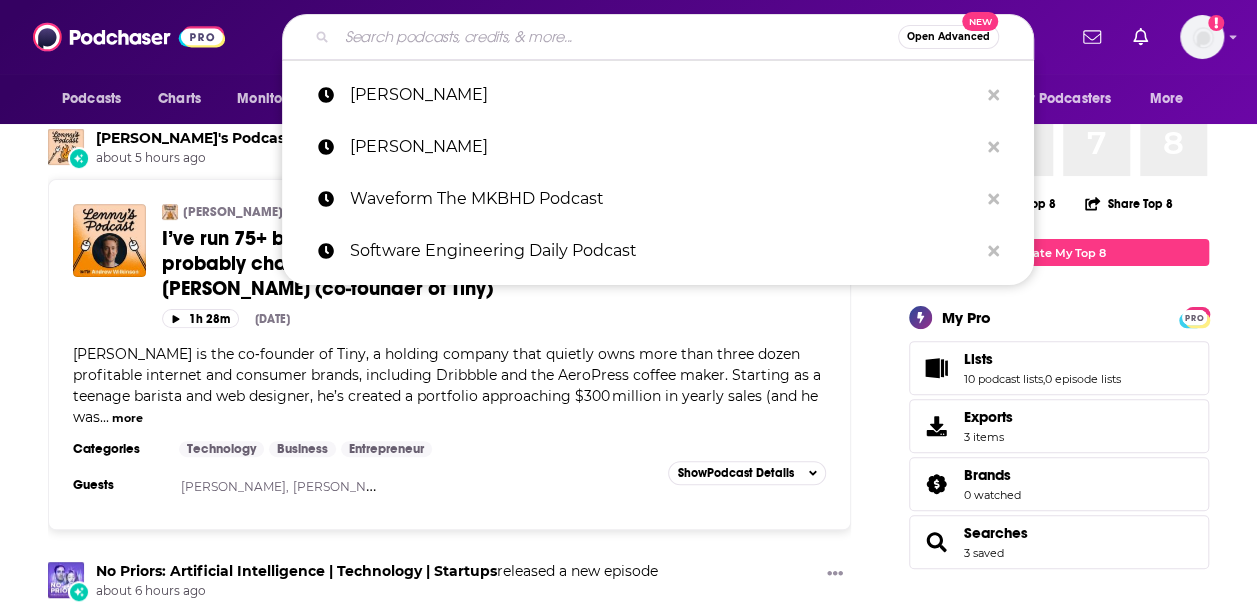 click at bounding box center (617, 37) 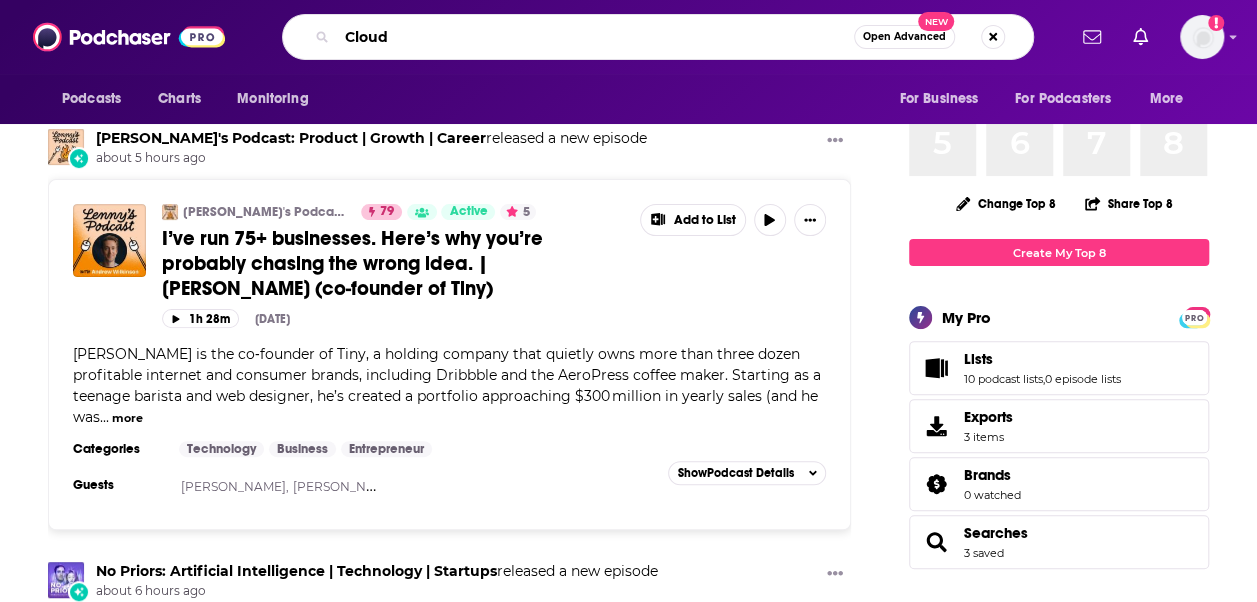 click on "Cloud" at bounding box center (595, 37) 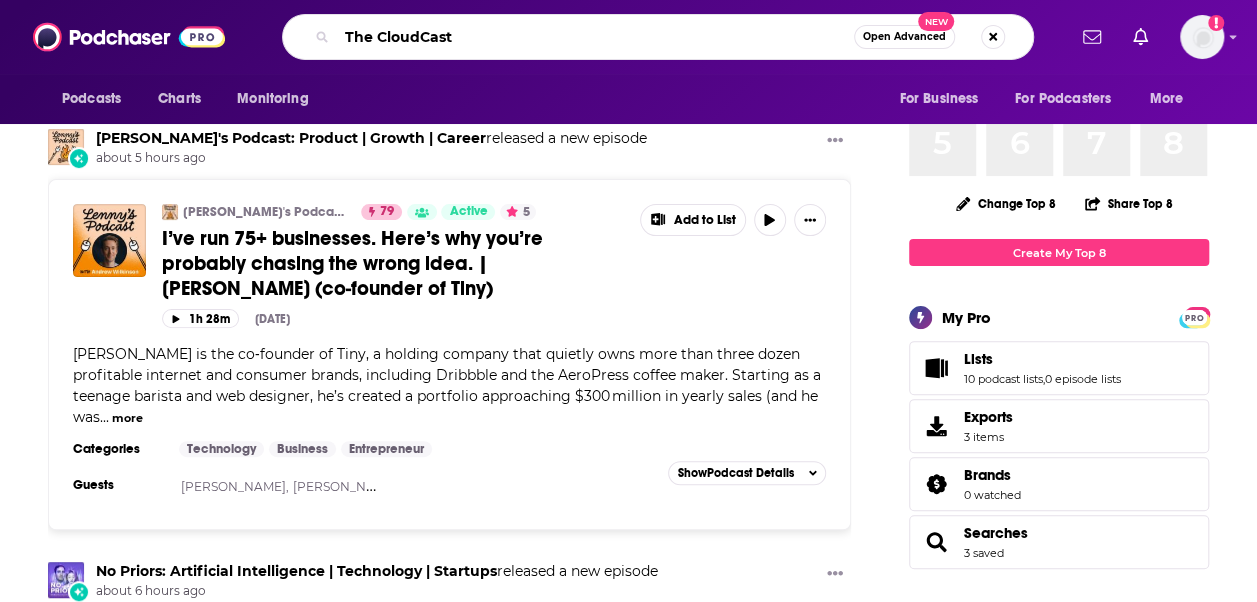 type on "The CloudCast" 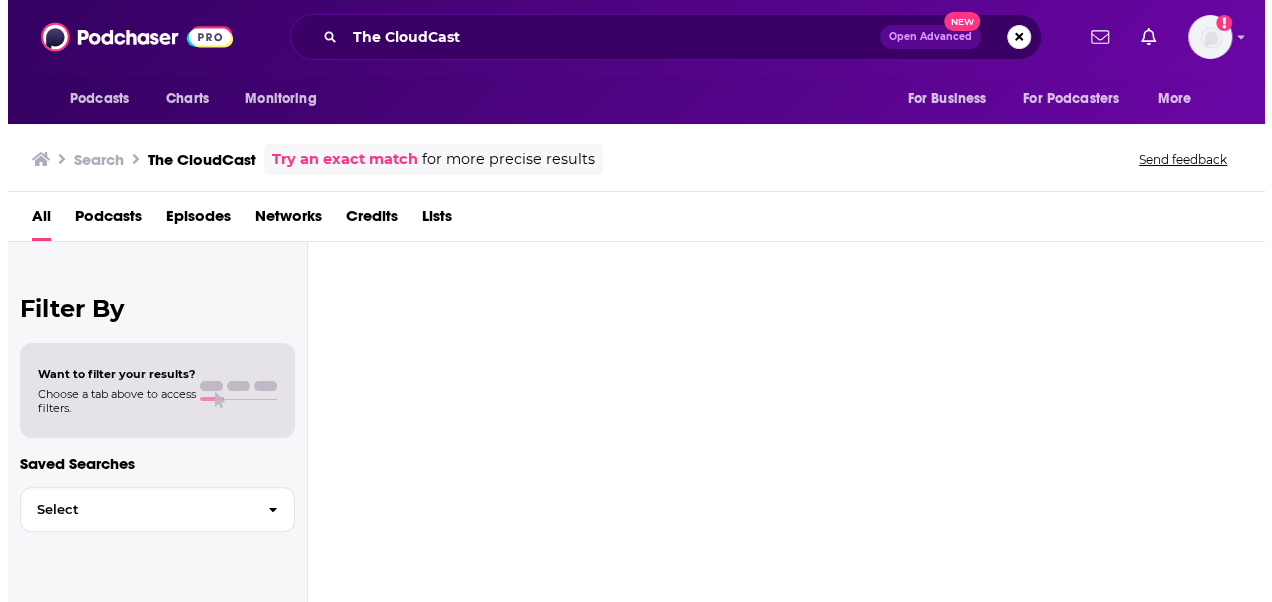scroll, scrollTop: 0, scrollLeft: 0, axis: both 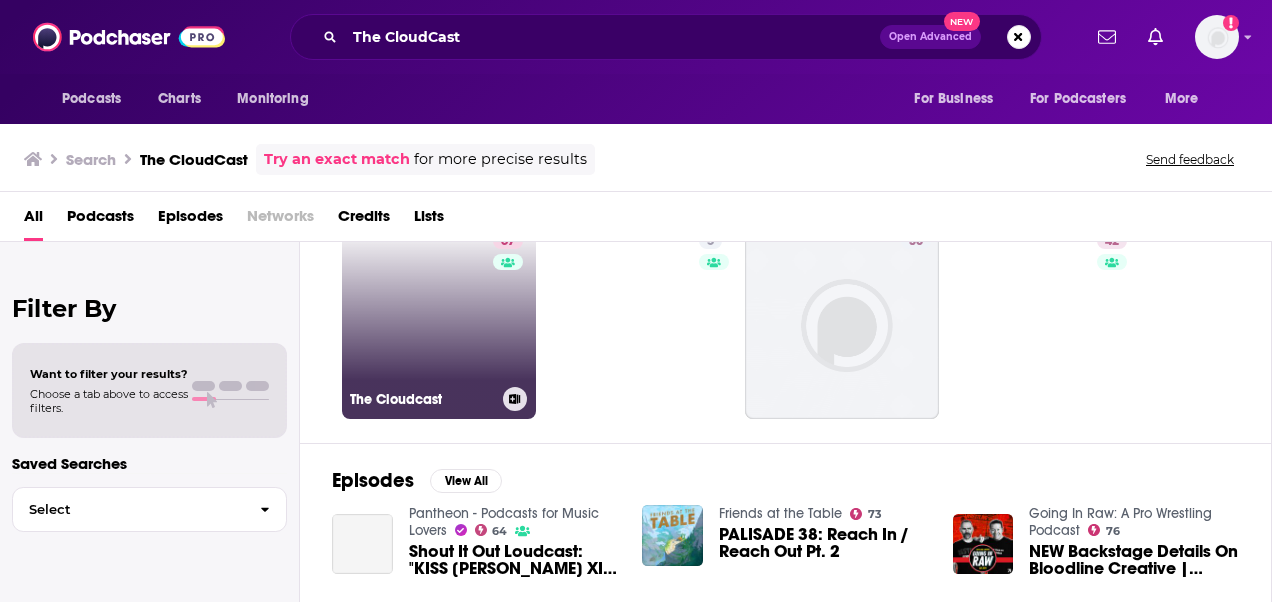 click on "67 The Cloudcast" at bounding box center [439, 322] 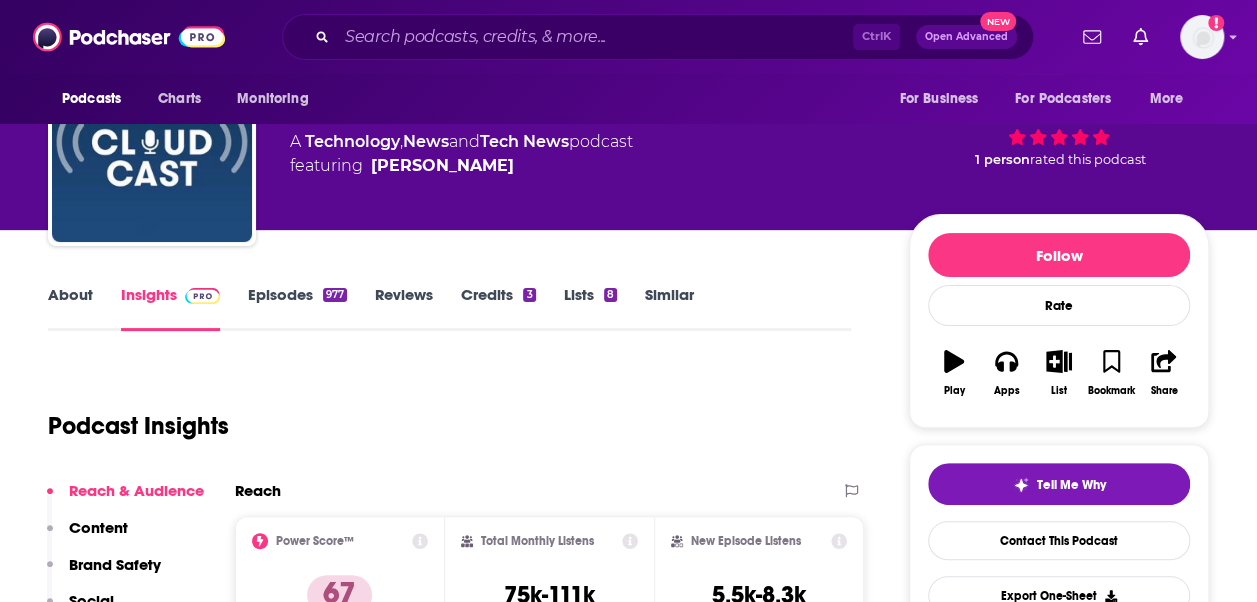 scroll, scrollTop: 12, scrollLeft: 0, axis: vertical 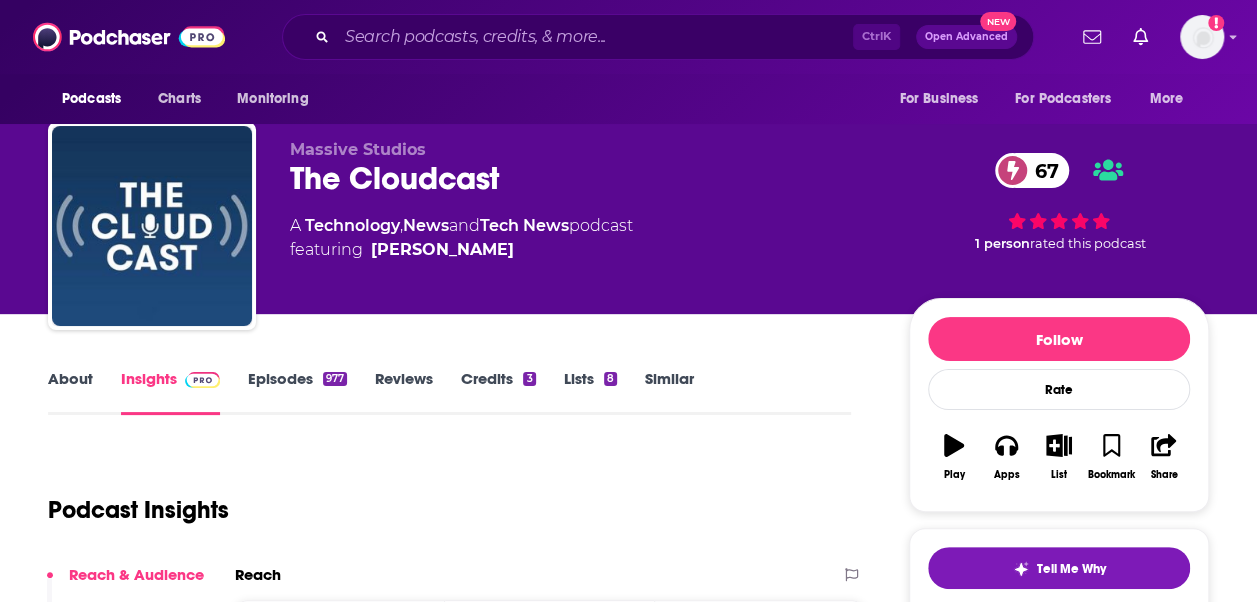 drag, startPoint x: 496, startPoint y: 248, endPoint x: 478, endPoint y: 250, distance: 18.110771 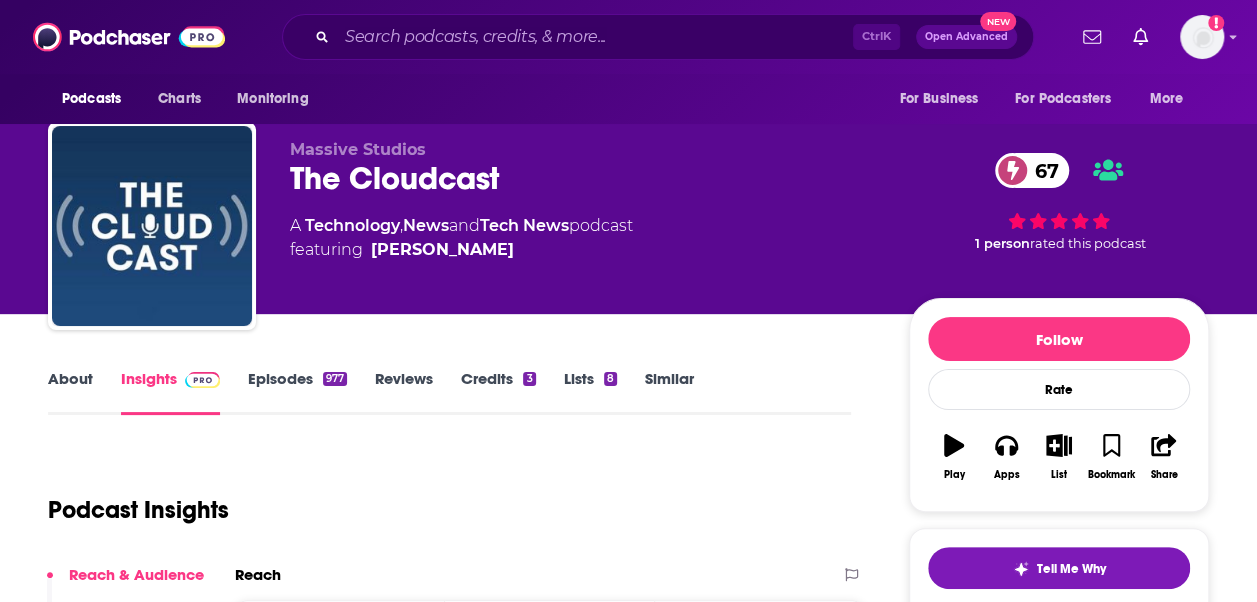 click on "featuring  [PERSON_NAME]" 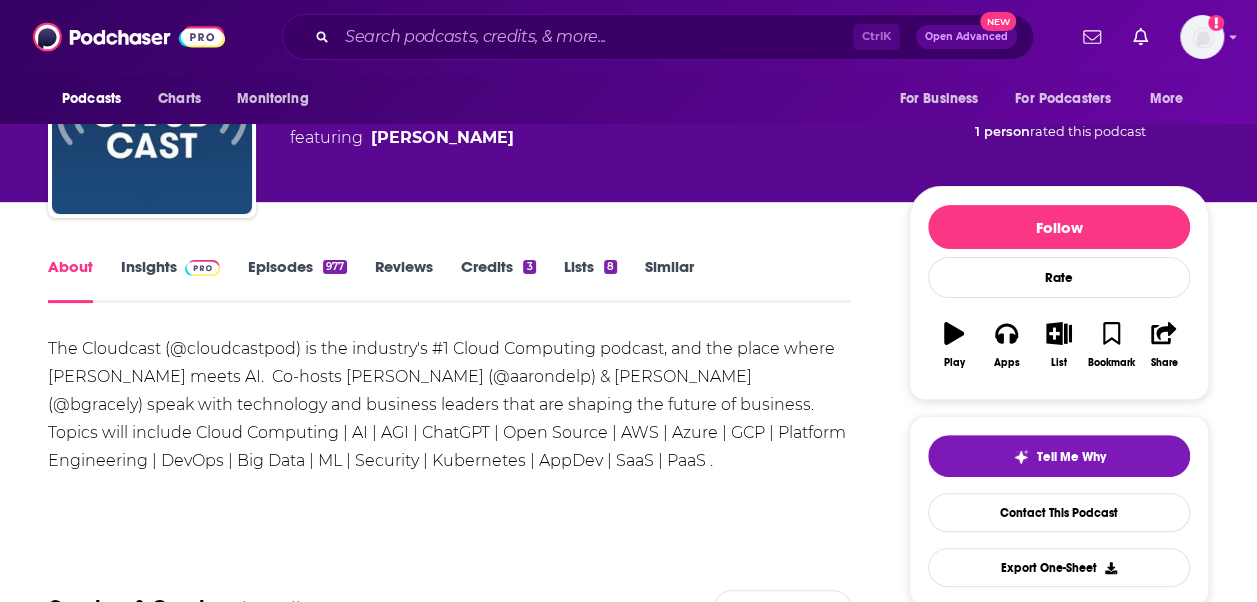 scroll, scrollTop: 123, scrollLeft: 0, axis: vertical 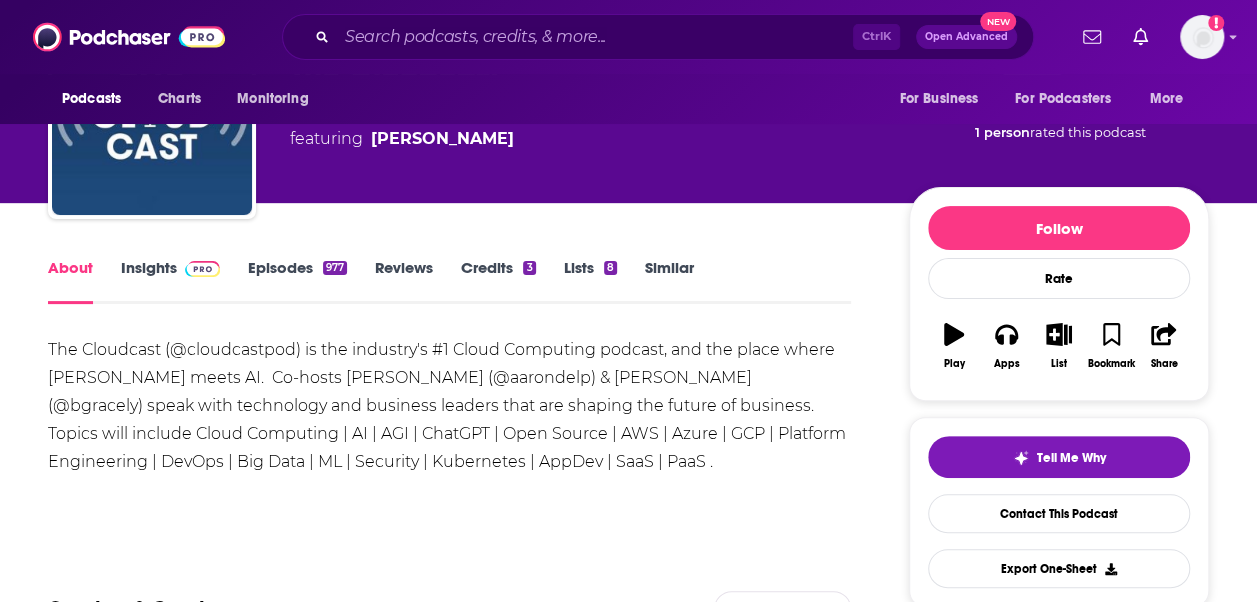 click on "Similar" at bounding box center (669, 281) 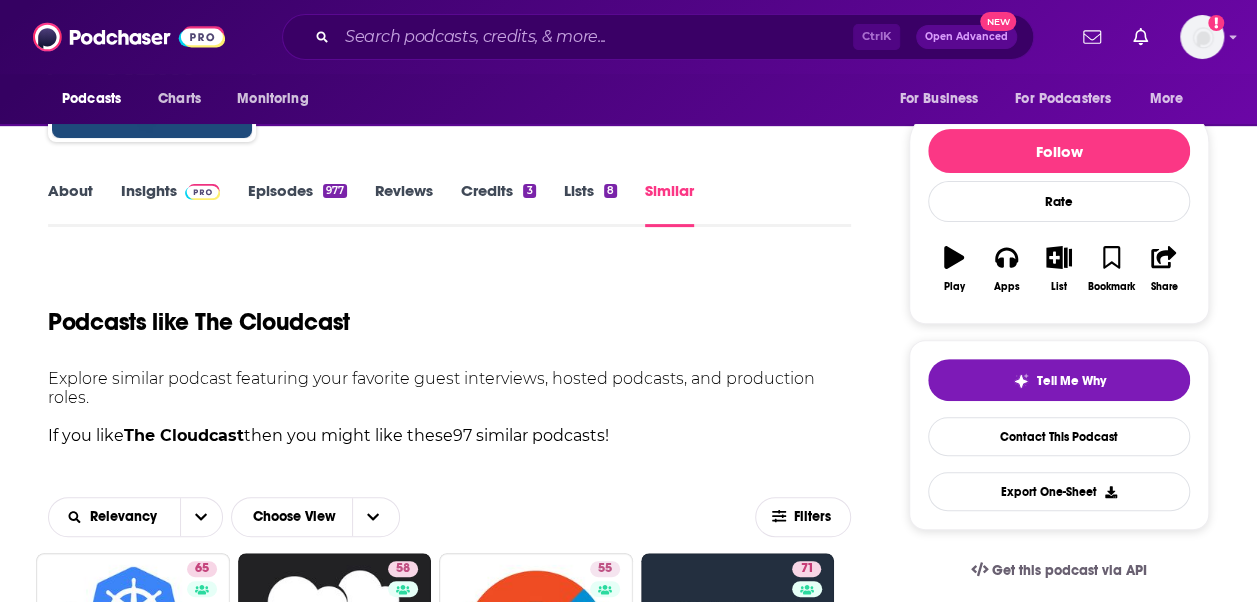 scroll, scrollTop: 0, scrollLeft: 0, axis: both 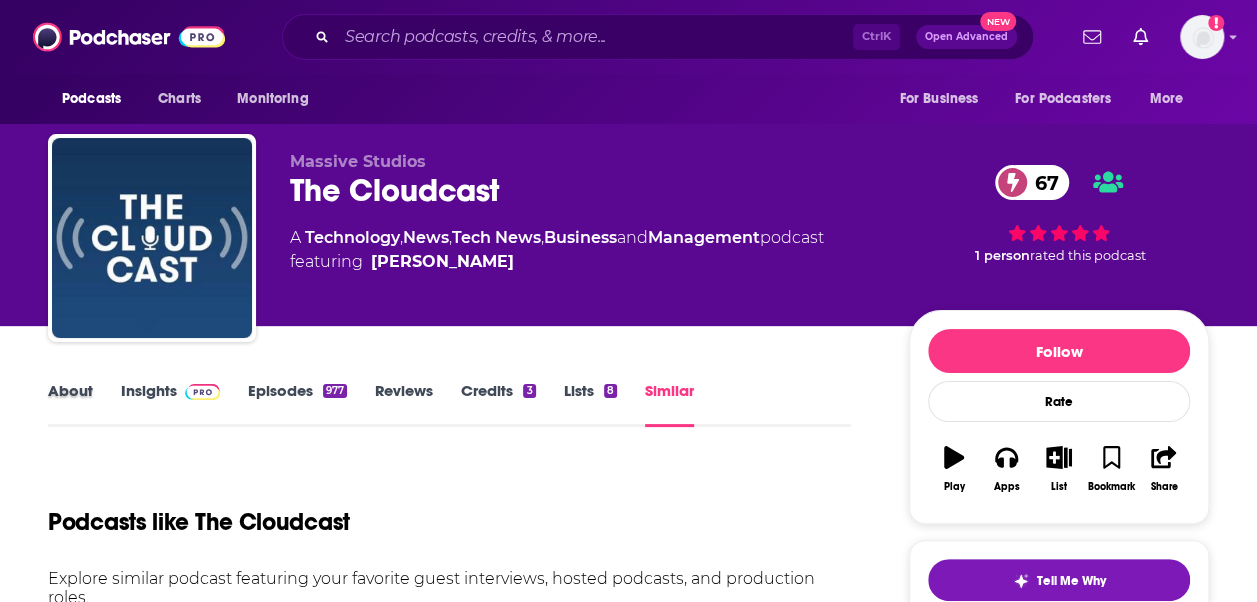 click on "About" at bounding box center [84, 404] 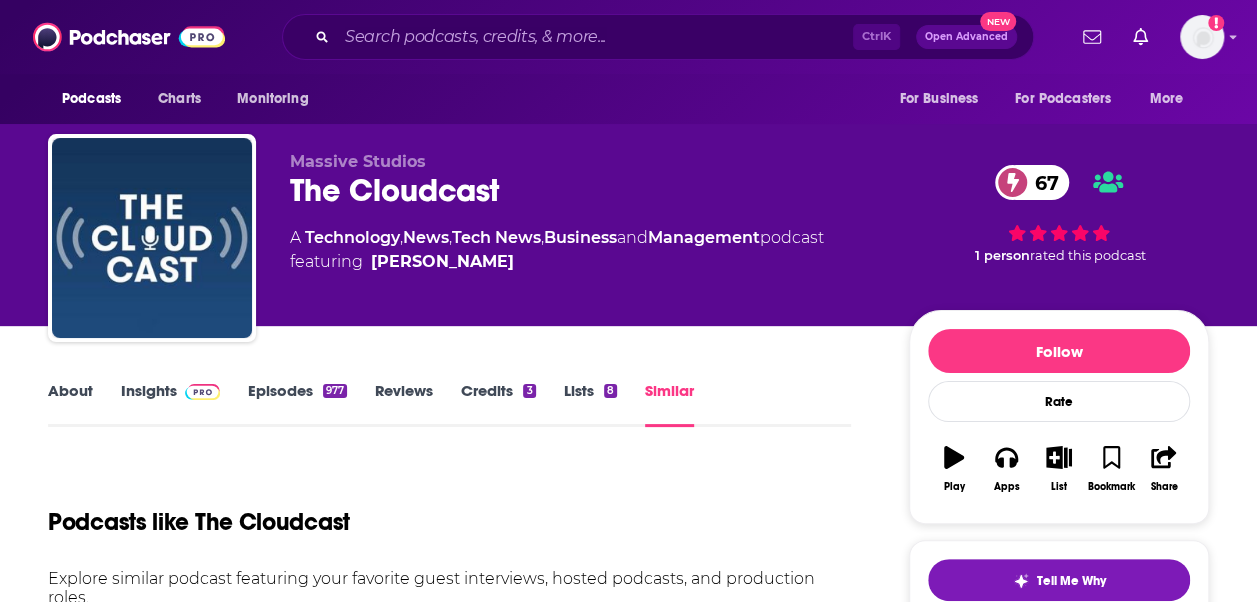 click on "About" at bounding box center (70, 404) 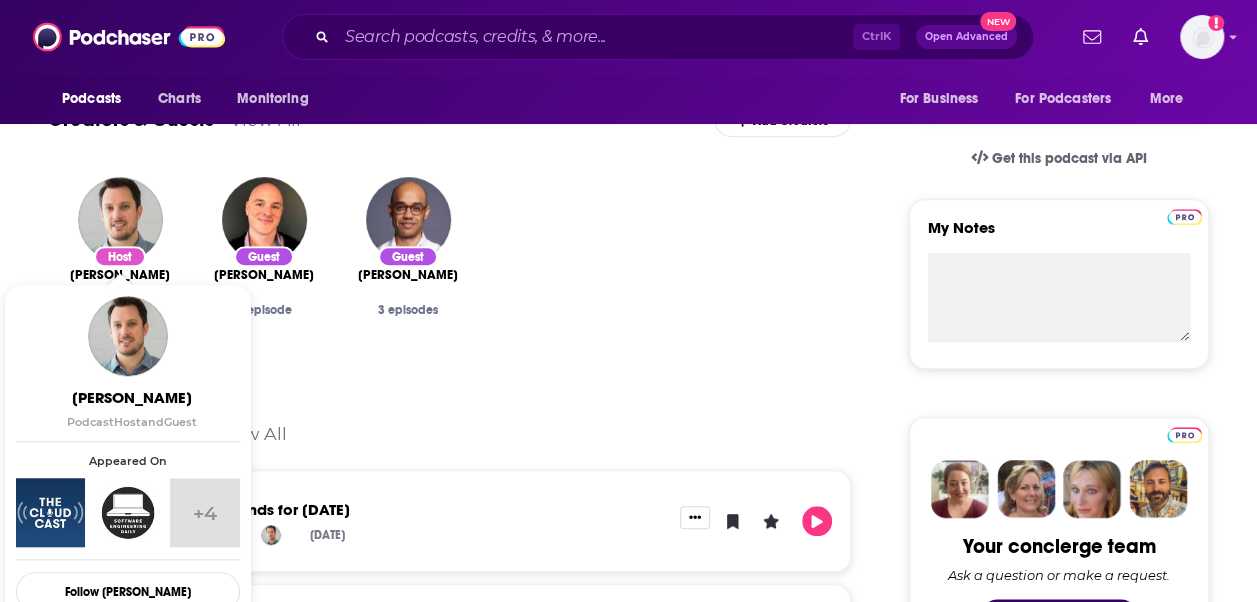 scroll, scrollTop: 613, scrollLeft: 0, axis: vertical 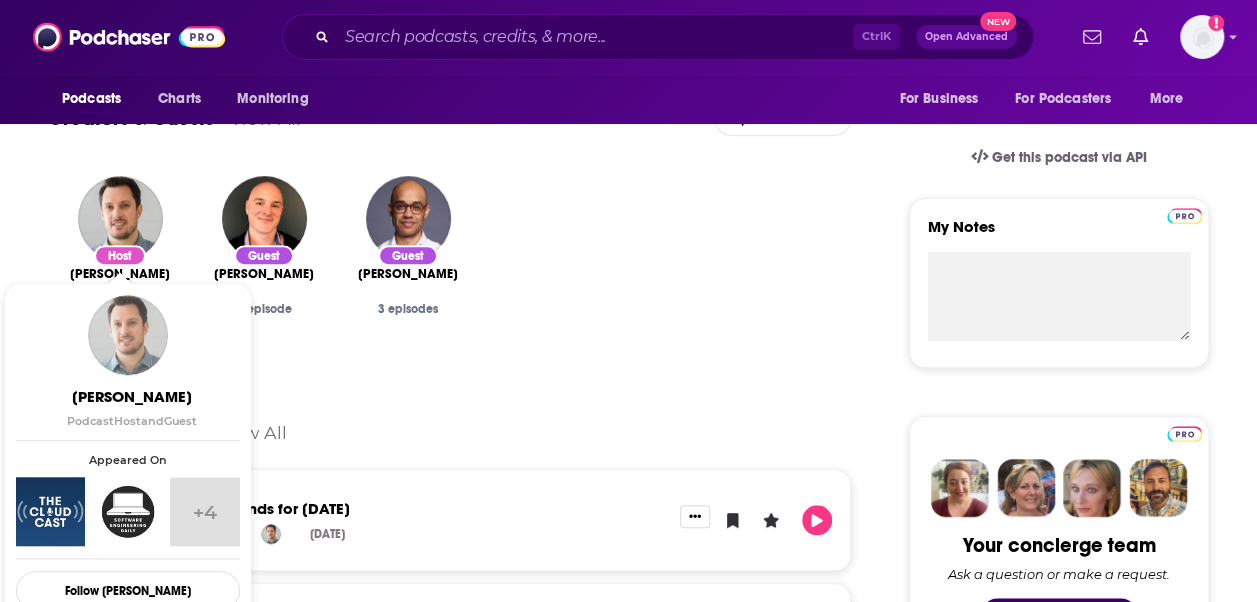 click at bounding box center [128, 335] 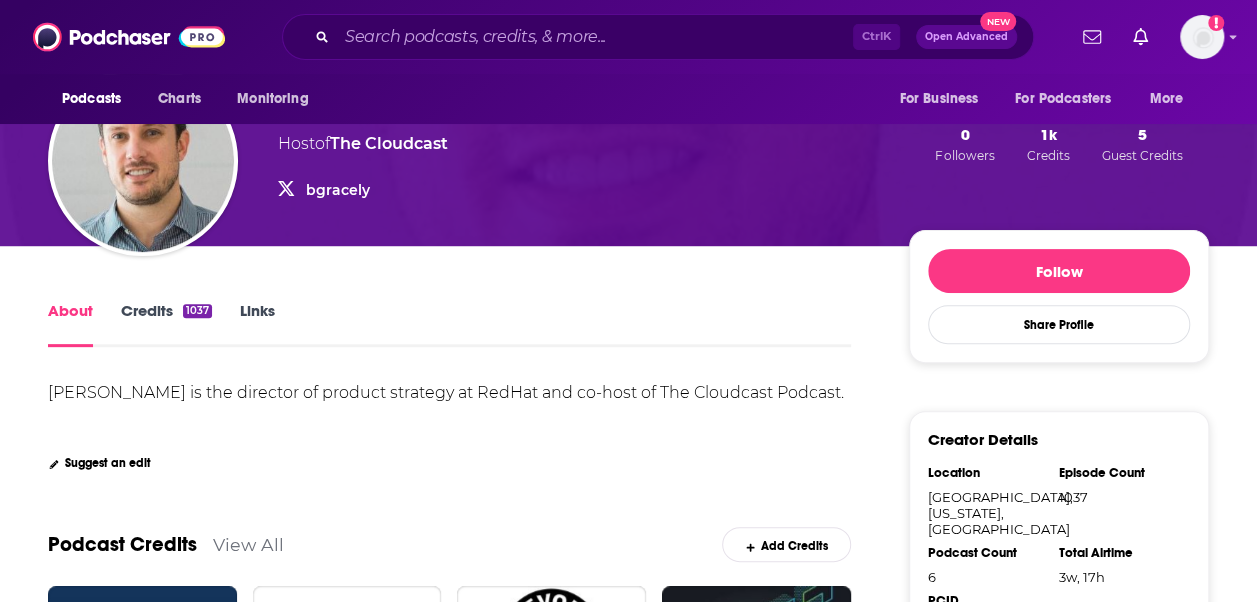 scroll, scrollTop: 0, scrollLeft: 0, axis: both 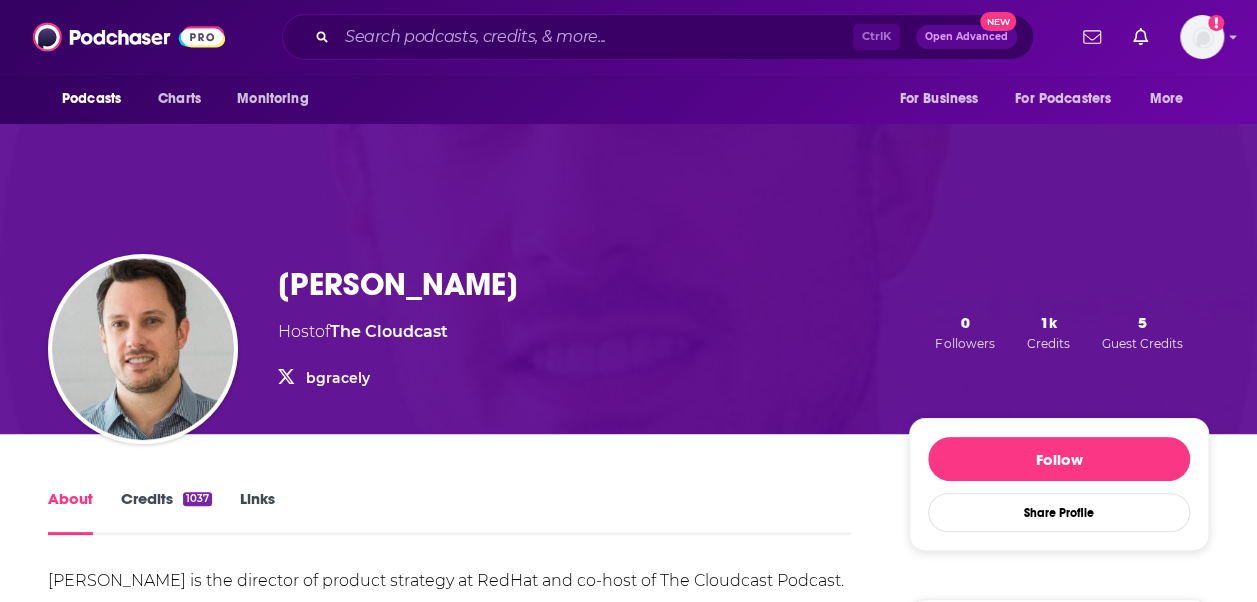click on "bgracely" at bounding box center [338, 378] 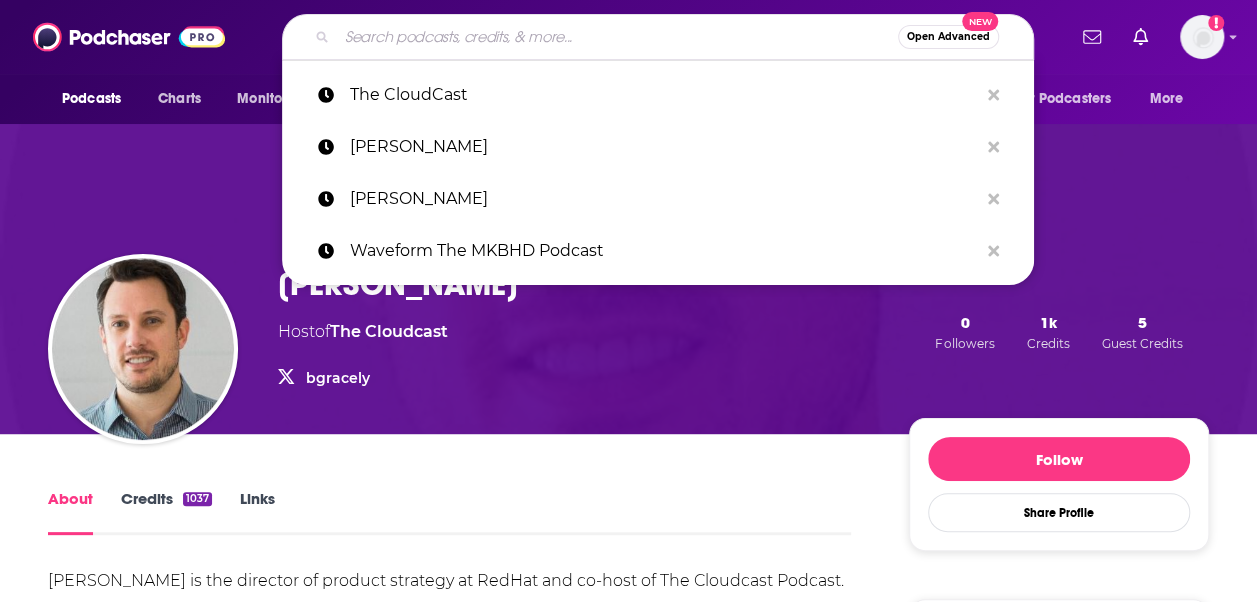 click at bounding box center (617, 37) 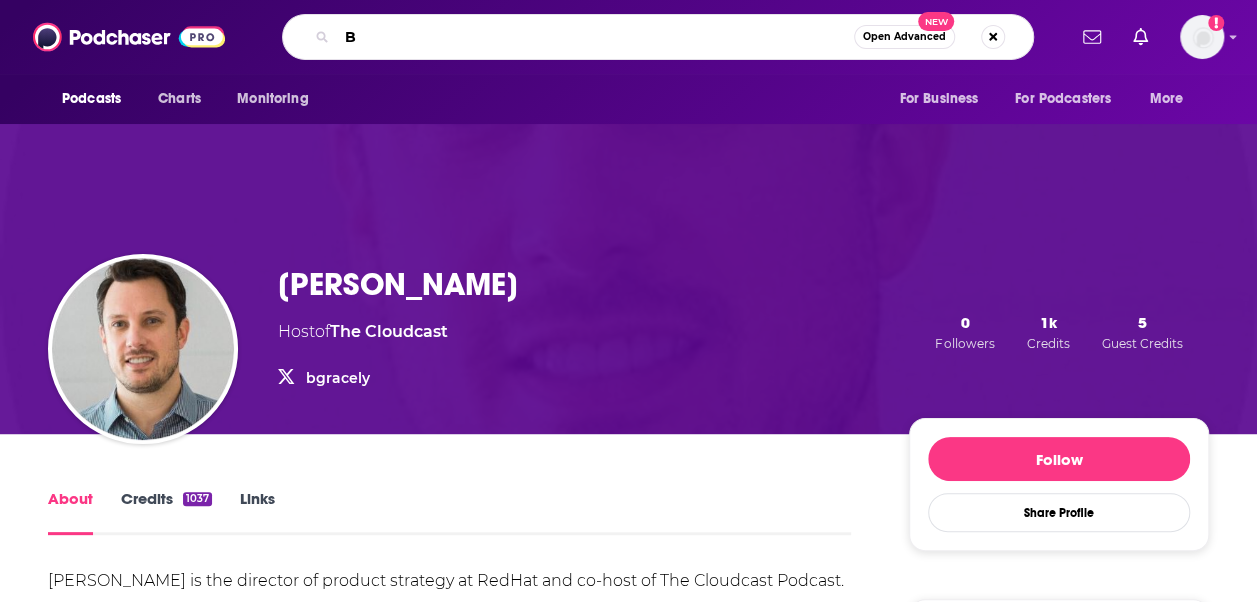 type on "B2" 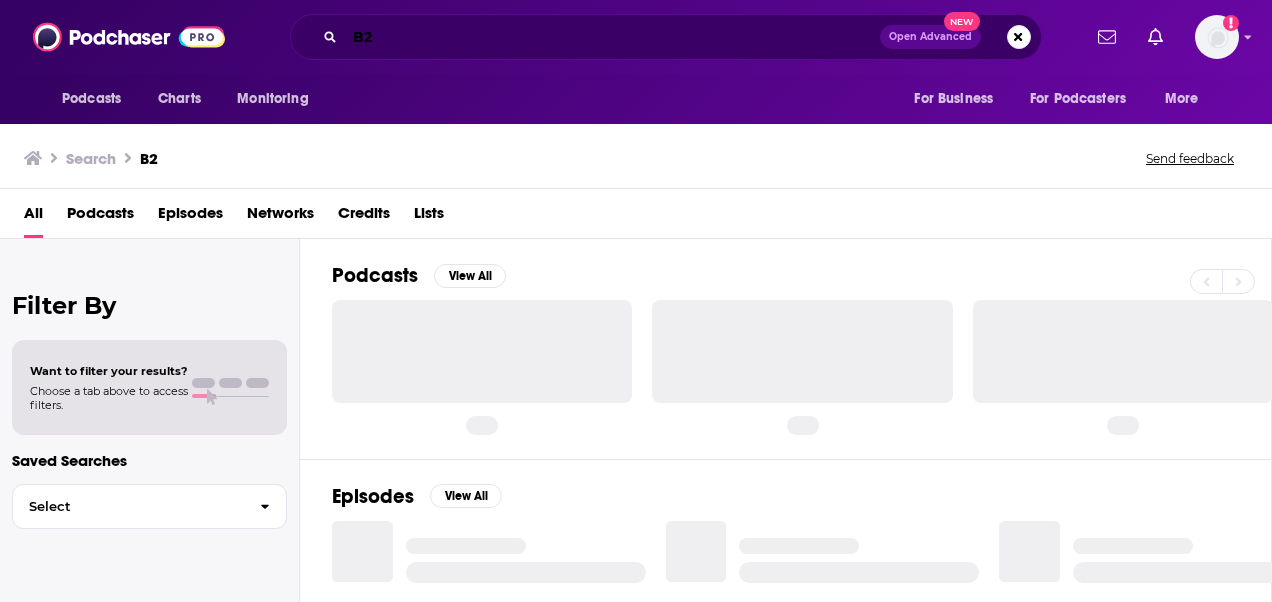 click on "B2" at bounding box center [612, 37] 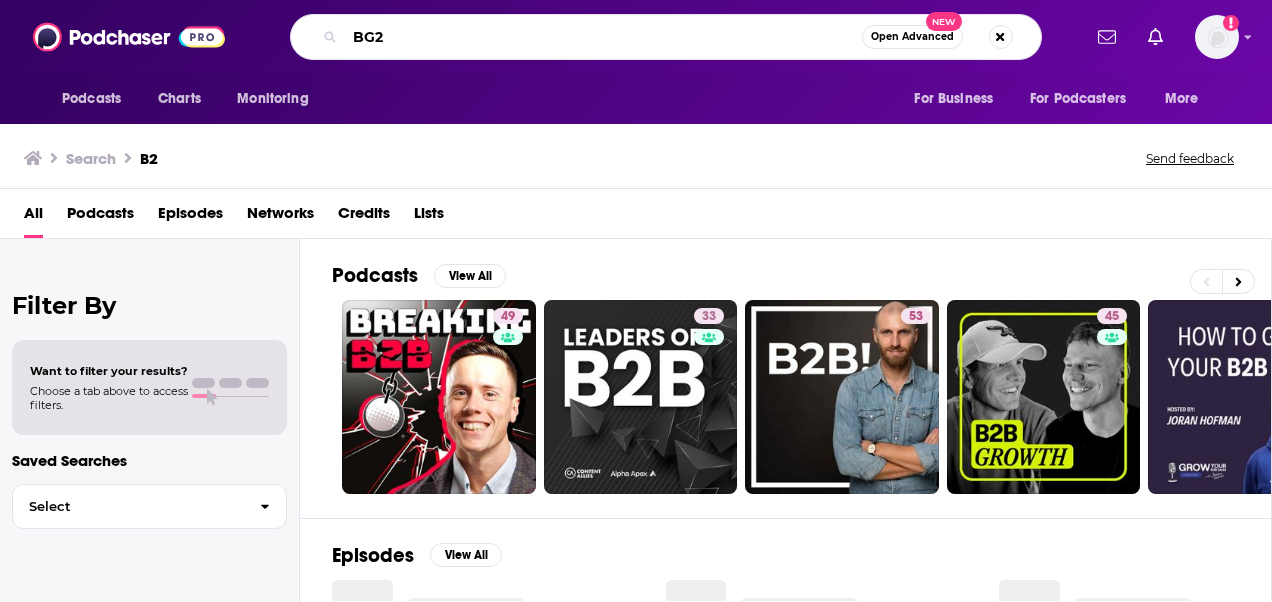 type on "BG2" 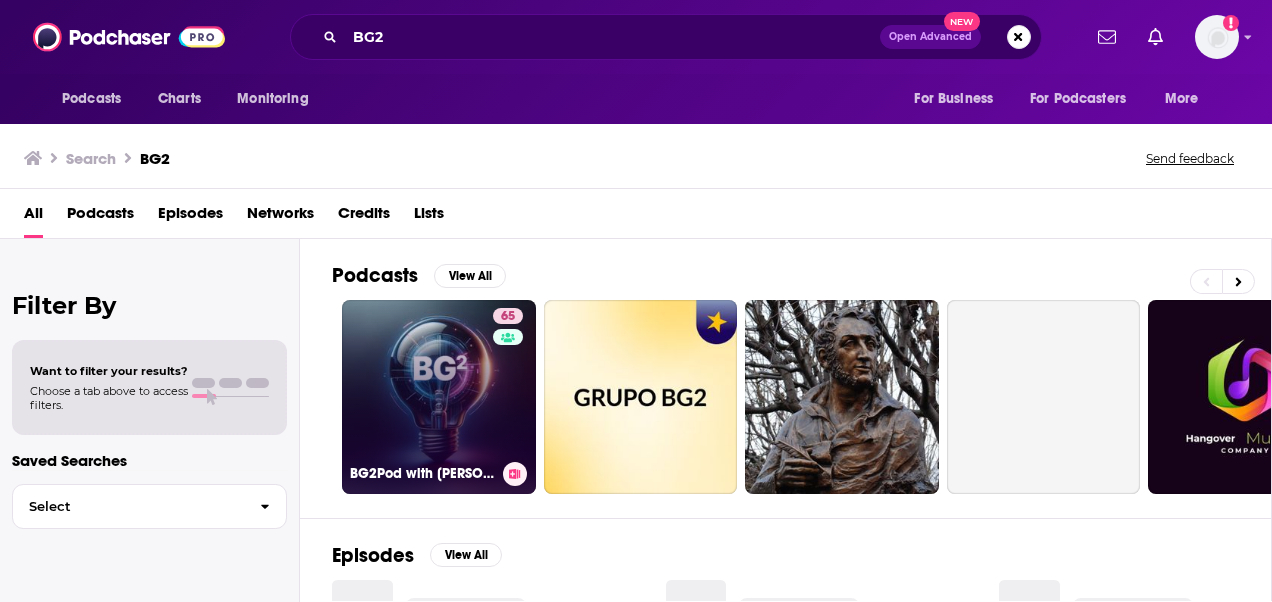 click on "65 BG2Pod with [PERSON_NAME] and [PERSON_NAME]" at bounding box center [439, 397] 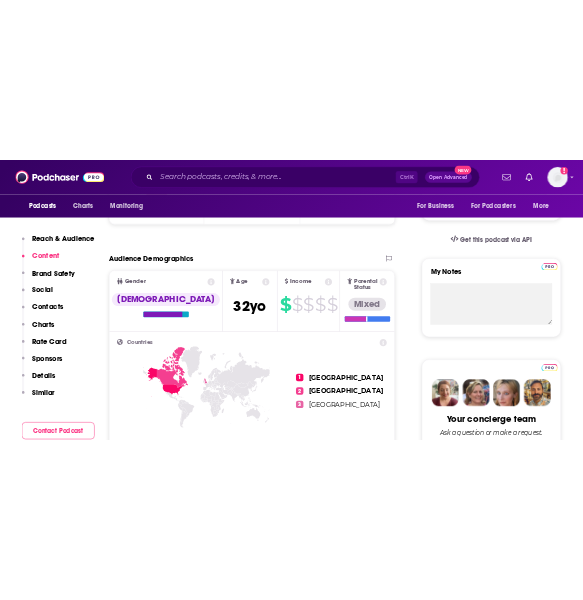 scroll, scrollTop: 491, scrollLeft: 0, axis: vertical 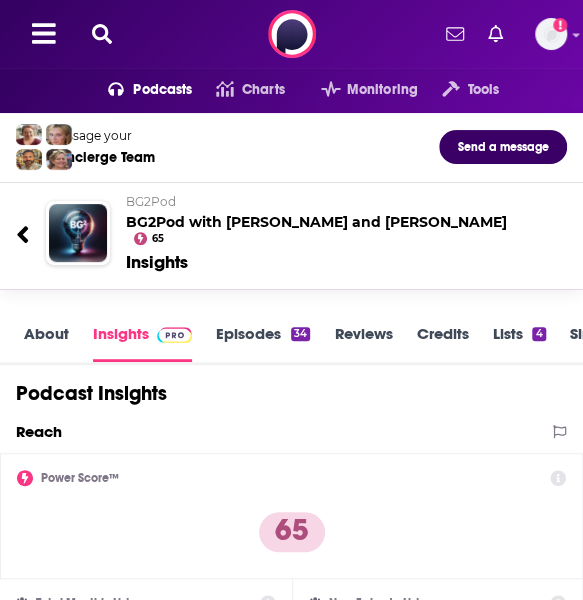 click 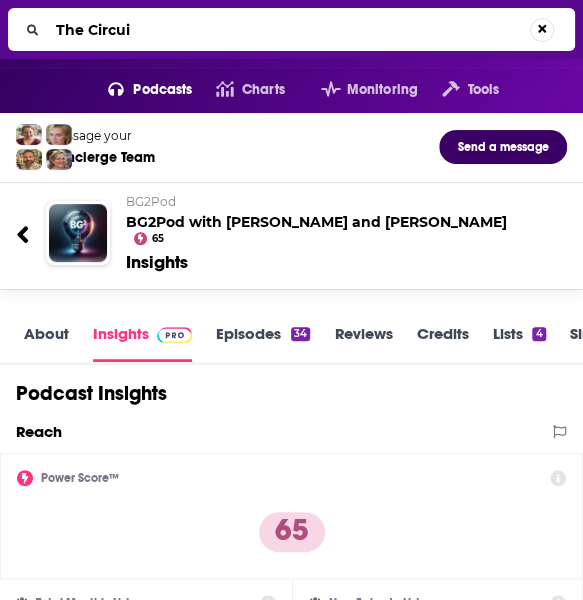 type on "The Circuit" 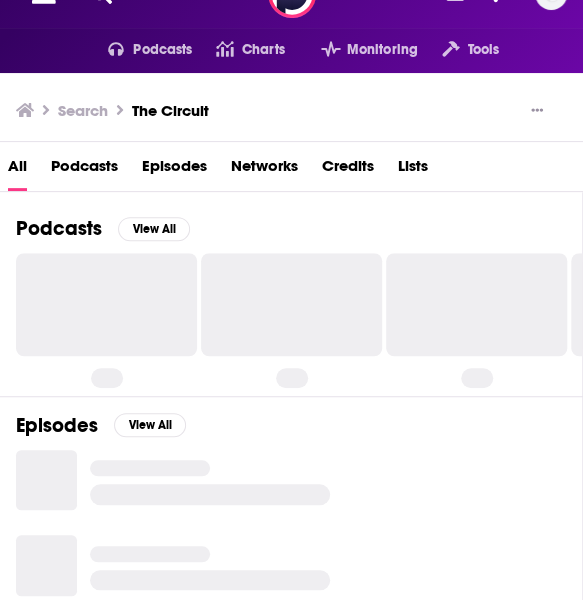 scroll, scrollTop: 12, scrollLeft: 0, axis: vertical 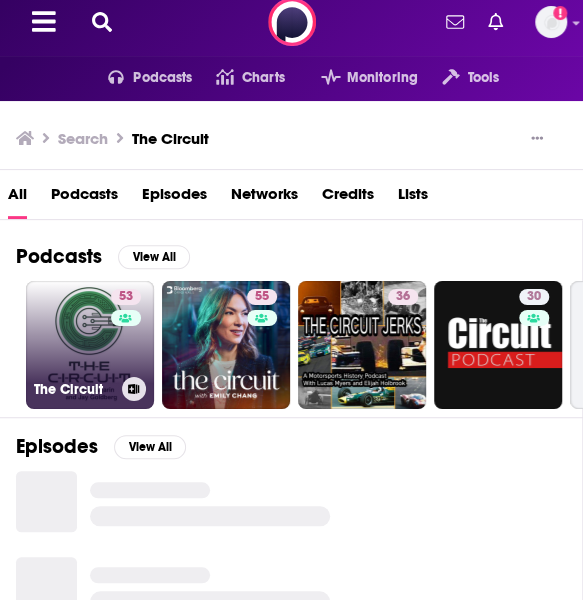 click on "53 The Circuit" at bounding box center (90, 345) 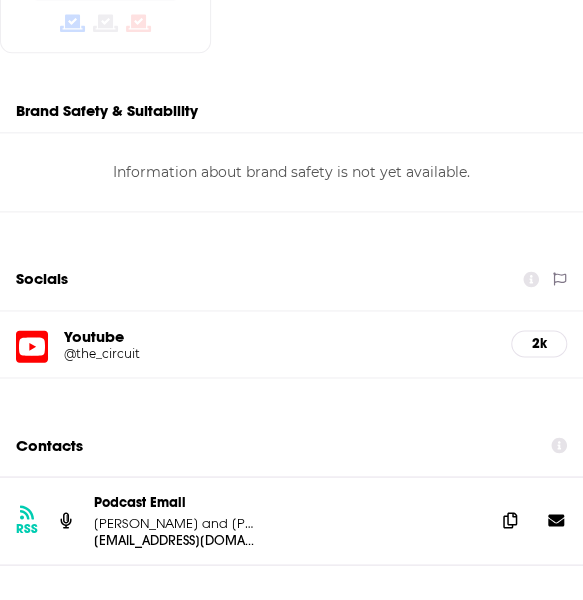 scroll, scrollTop: 2233, scrollLeft: 0, axis: vertical 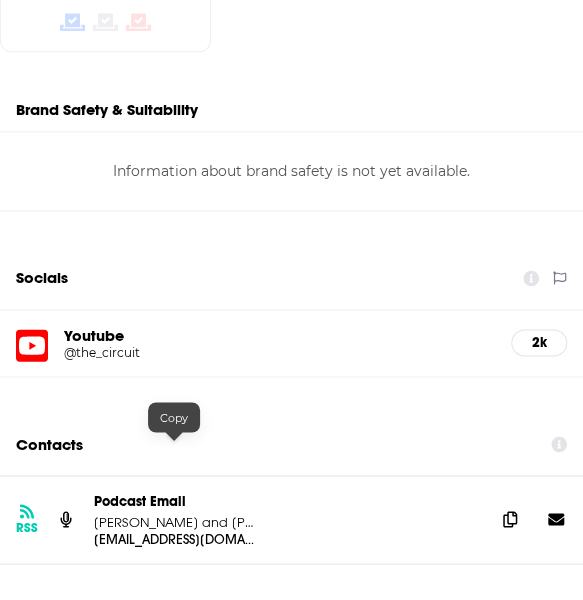 click on "[PERSON_NAME] and [PERSON_NAME]" at bounding box center (174, 521) 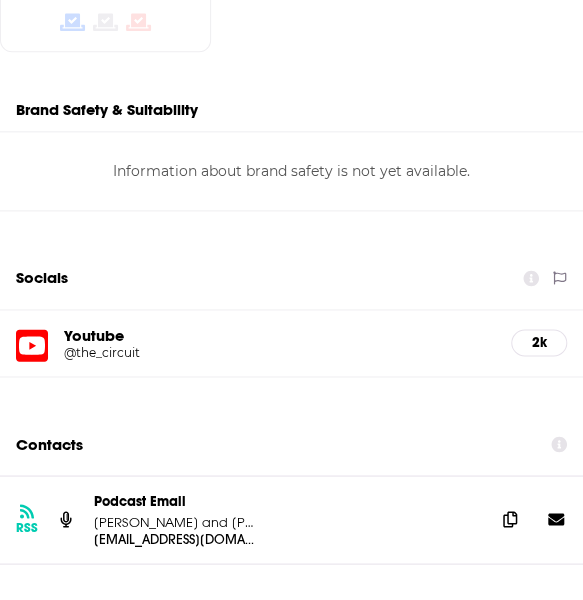 click on "Podcast Email [PERSON_NAME] and [PERSON_NAME]" at bounding box center (286, 511) 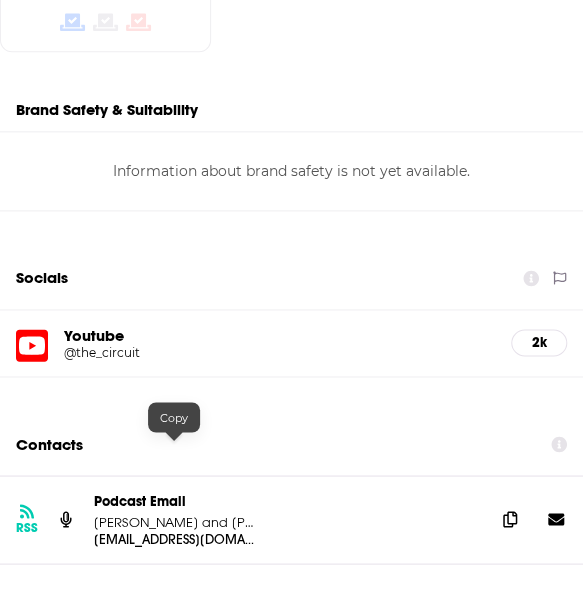 click on "[EMAIL_ADDRESS][DOMAIN_NAME]" at bounding box center (174, 538) 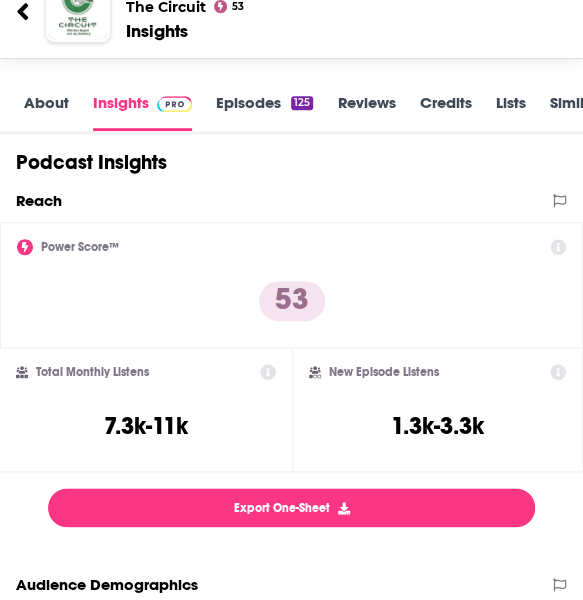 scroll, scrollTop: 0, scrollLeft: 0, axis: both 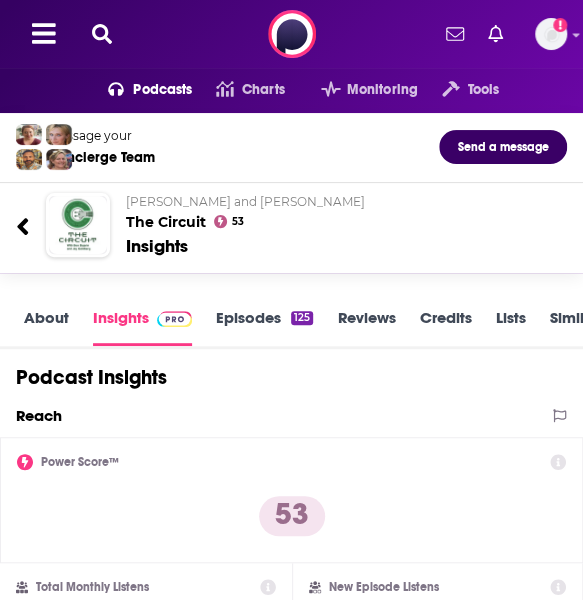 click 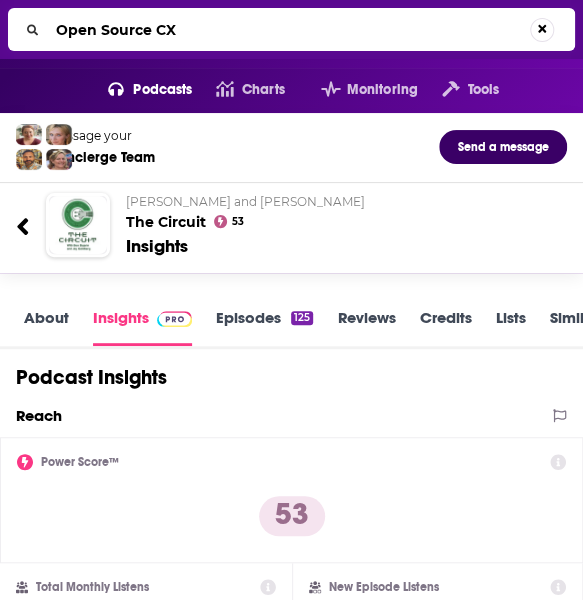 type on "Open Source CXO" 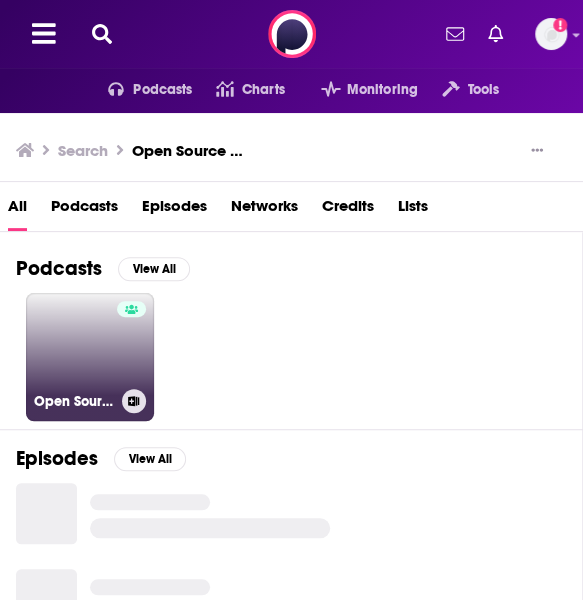 click on "Open Source CXO: The Tech Leader's Podcast" at bounding box center (90, 357) 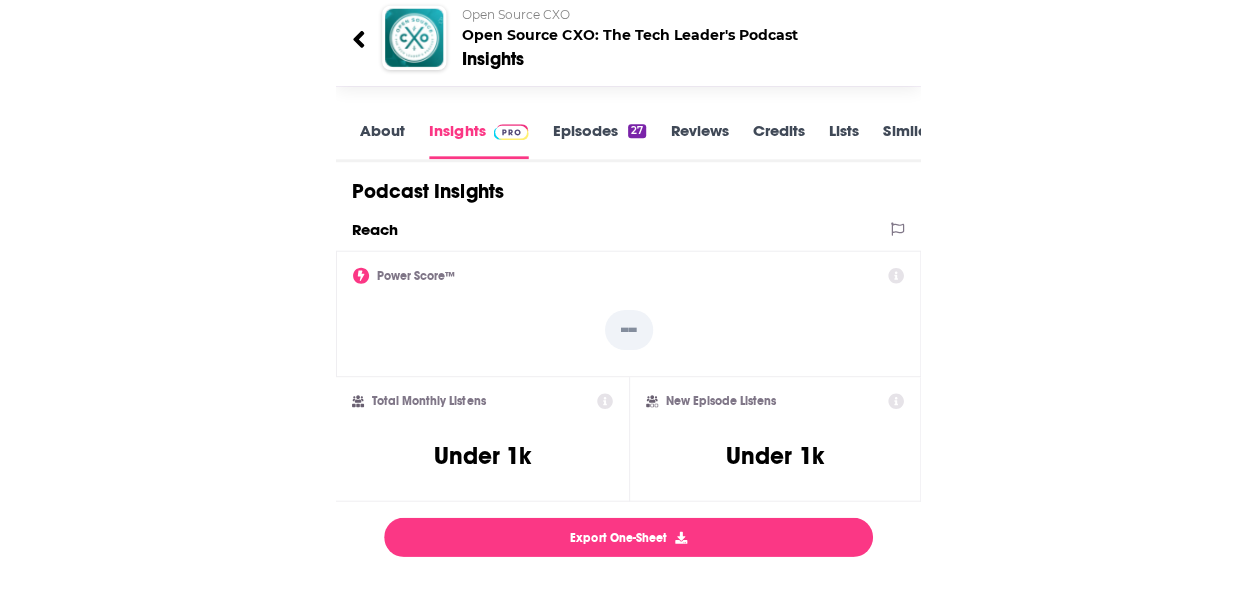 scroll, scrollTop: 190, scrollLeft: 0, axis: vertical 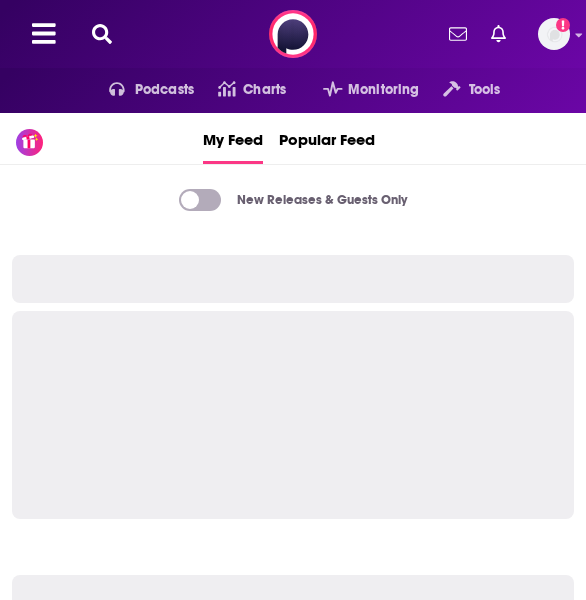 click 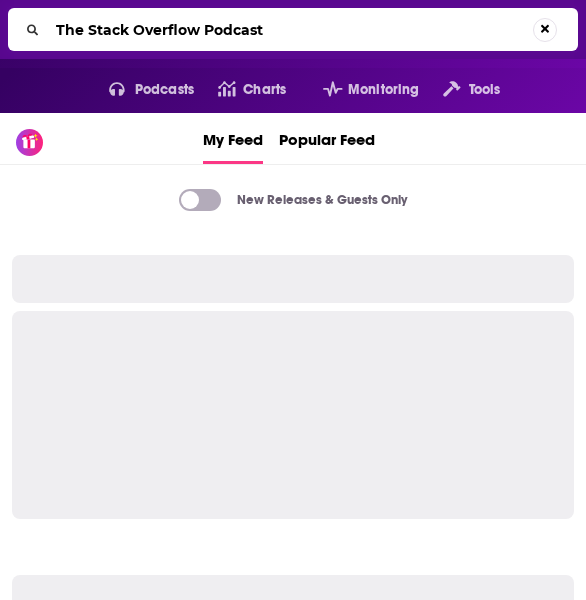 type on "The Stack Overflow Podcast​" 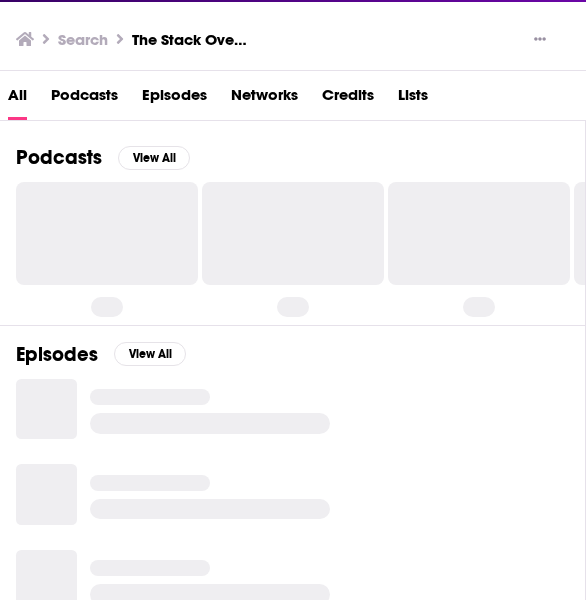 scroll, scrollTop: 112, scrollLeft: 0, axis: vertical 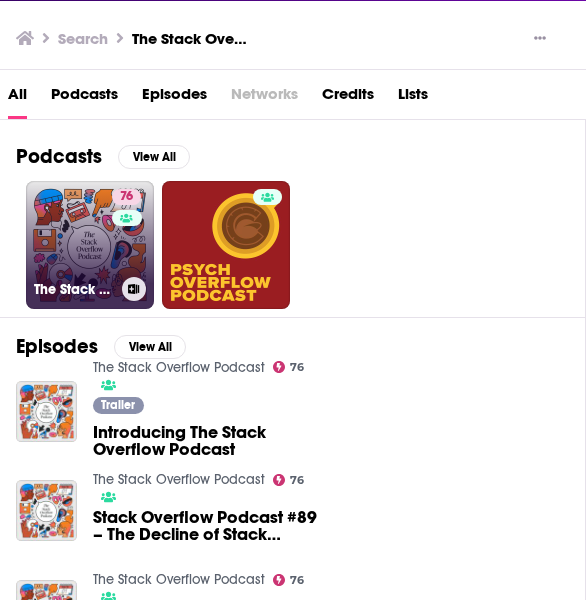 click on "76 The Stack Overflow Podcast" at bounding box center (90, 245) 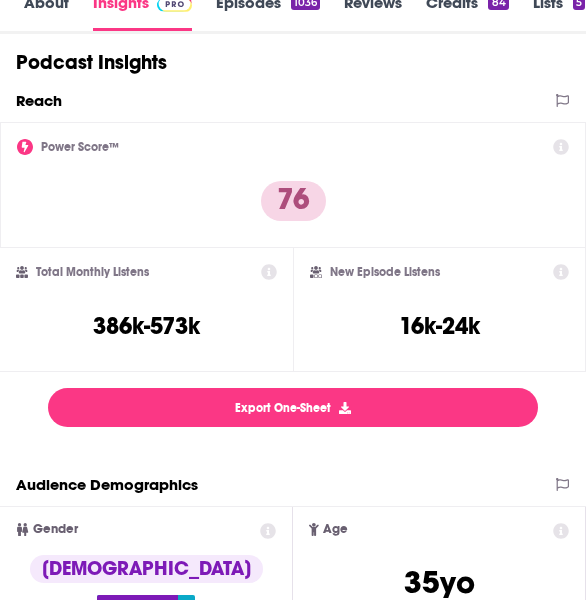 scroll, scrollTop: 0, scrollLeft: 0, axis: both 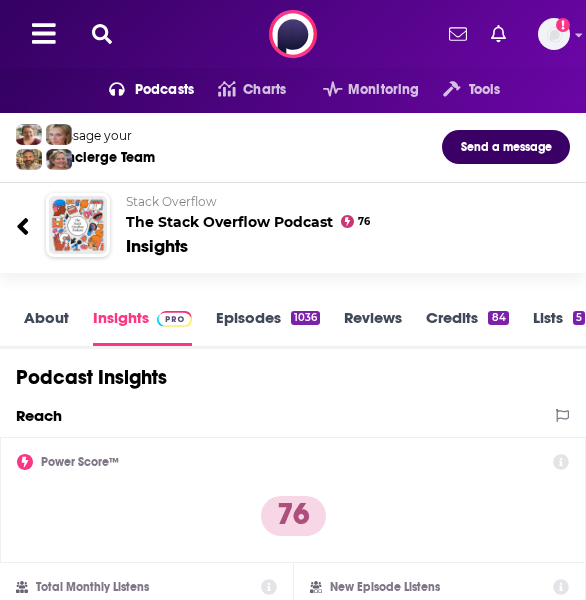 click on "Episodes 1036" at bounding box center (268, 327) 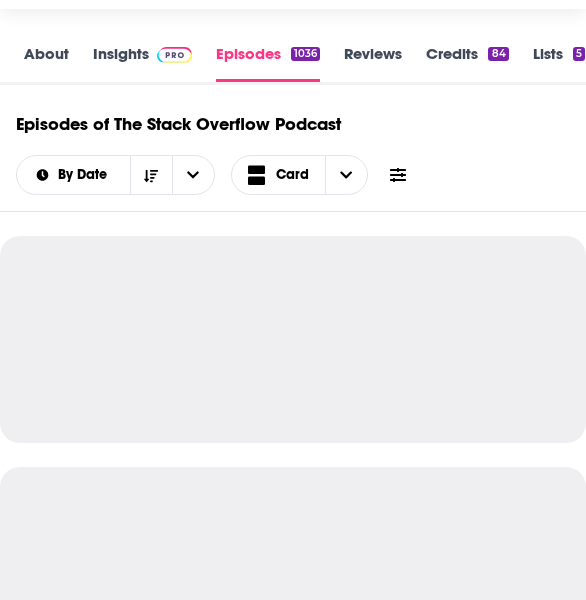 scroll, scrollTop: 198, scrollLeft: 0, axis: vertical 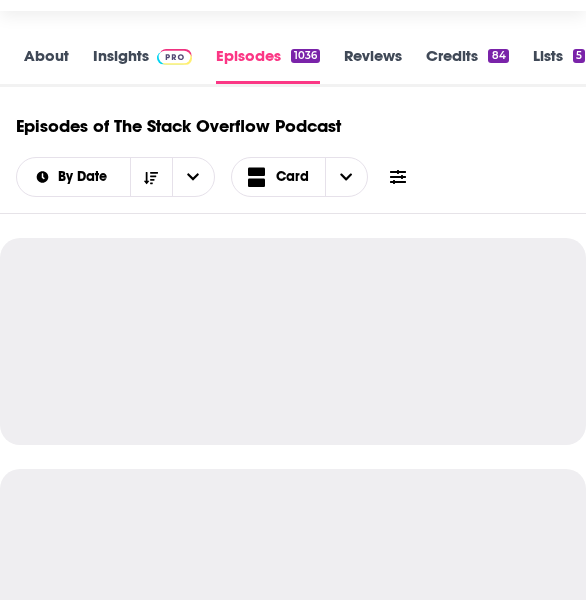 click on "About Insights Episodes 1036 Reviews Credits 84 Lists 5 Similar" at bounding box center [293, 57] 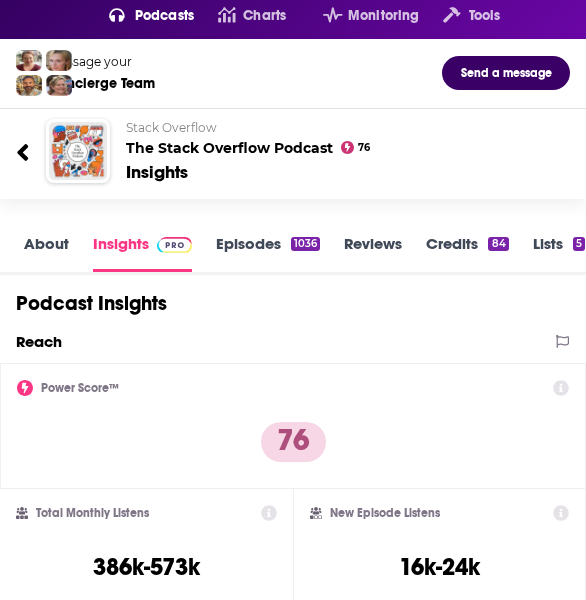 scroll, scrollTop: 63, scrollLeft: 0, axis: vertical 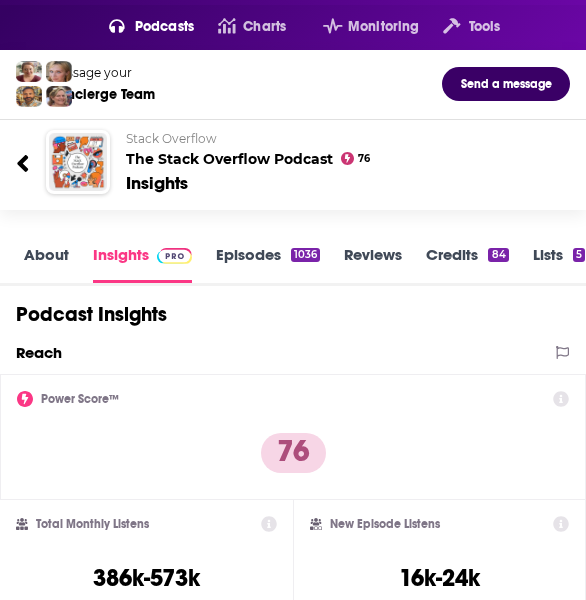 click on "Episodes 1036" at bounding box center (268, 264) 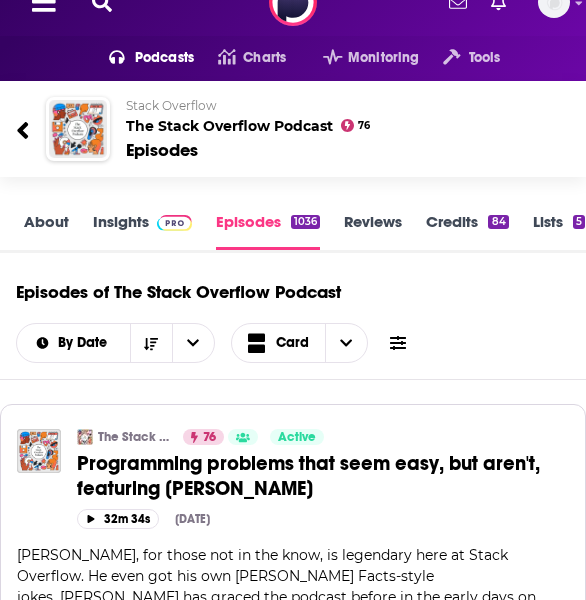 scroll, scrollTop: 28, scrollLeft: 0, axis: vertical 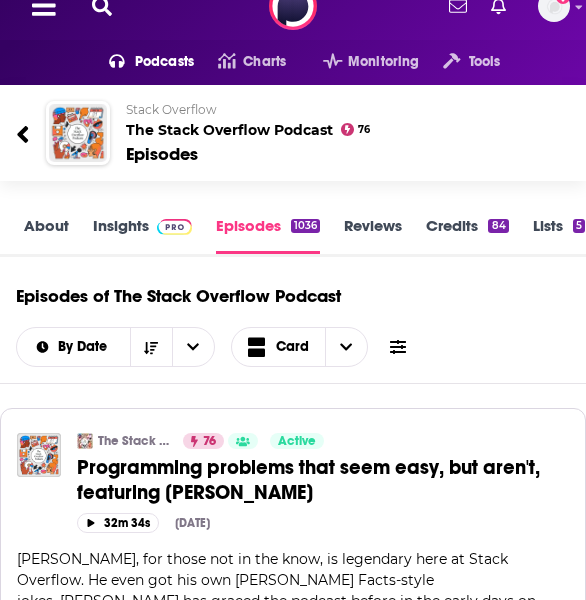 click on "About" at bounding box center (46, 235) 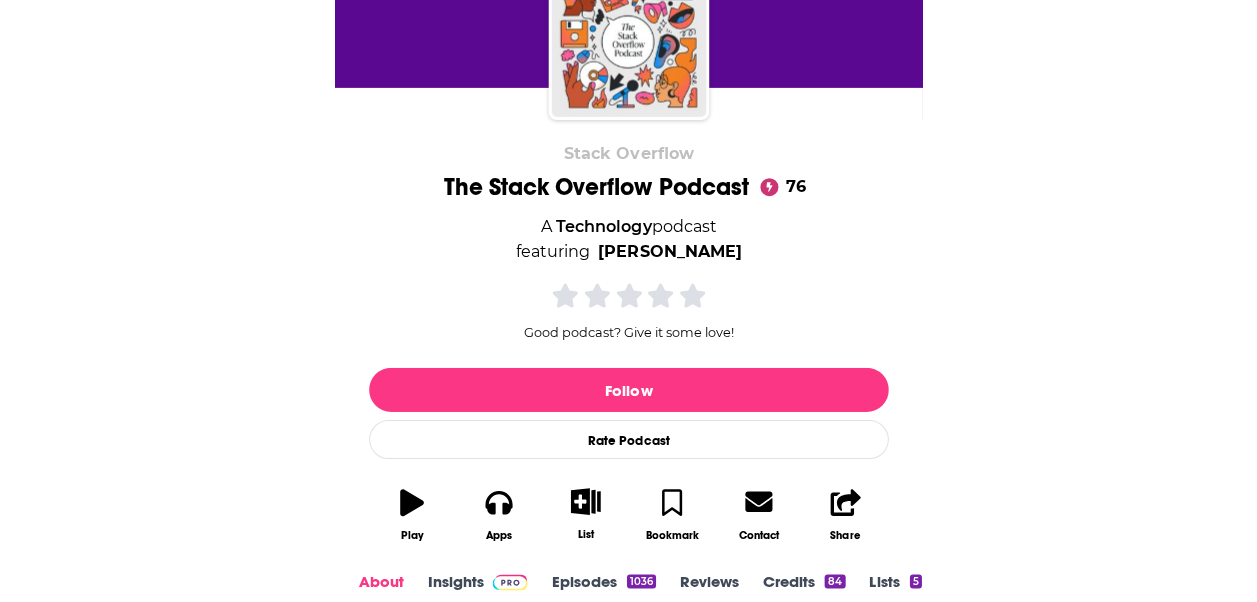 scroll, scrollTop: 167, scrollLeft: 0, axis: vertical 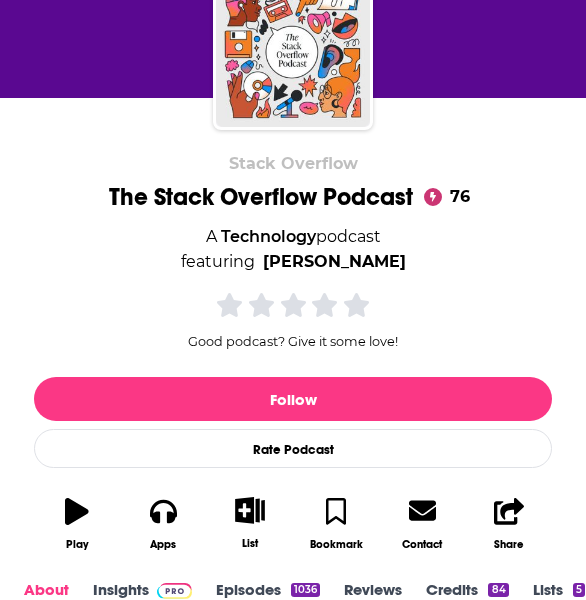 drag, startPoint x: 415, startPoint y: 259, endPoint x: 400, endPoint y: 259, distance: 15 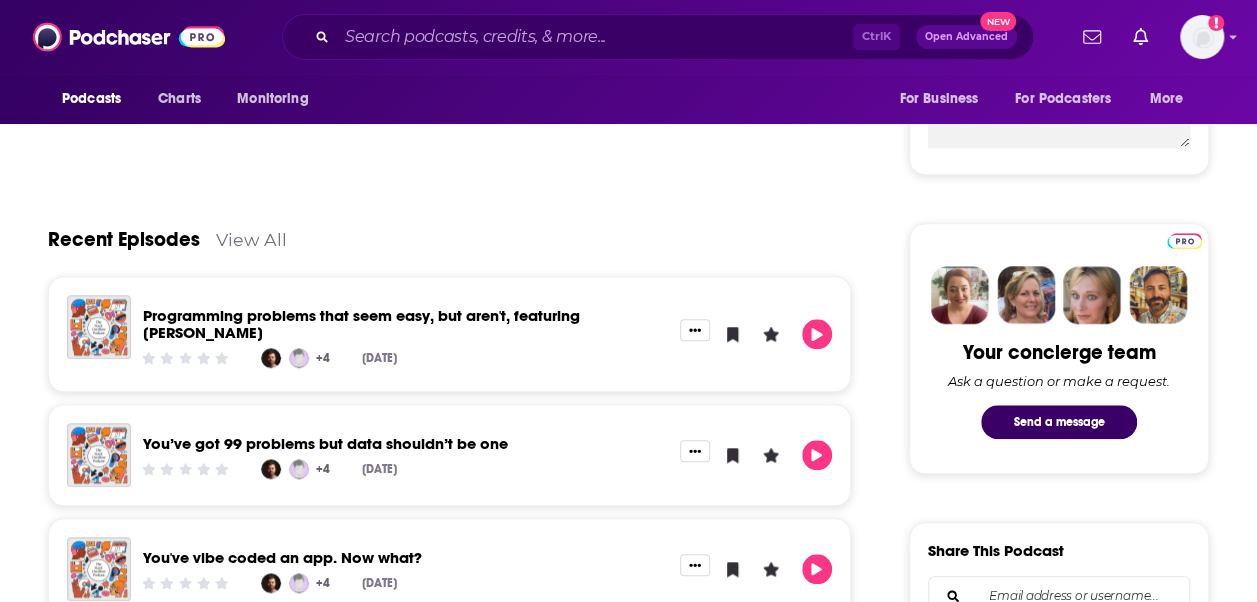 scroll, scrollTop: 807, scrollLeft: 0, axis: vertical 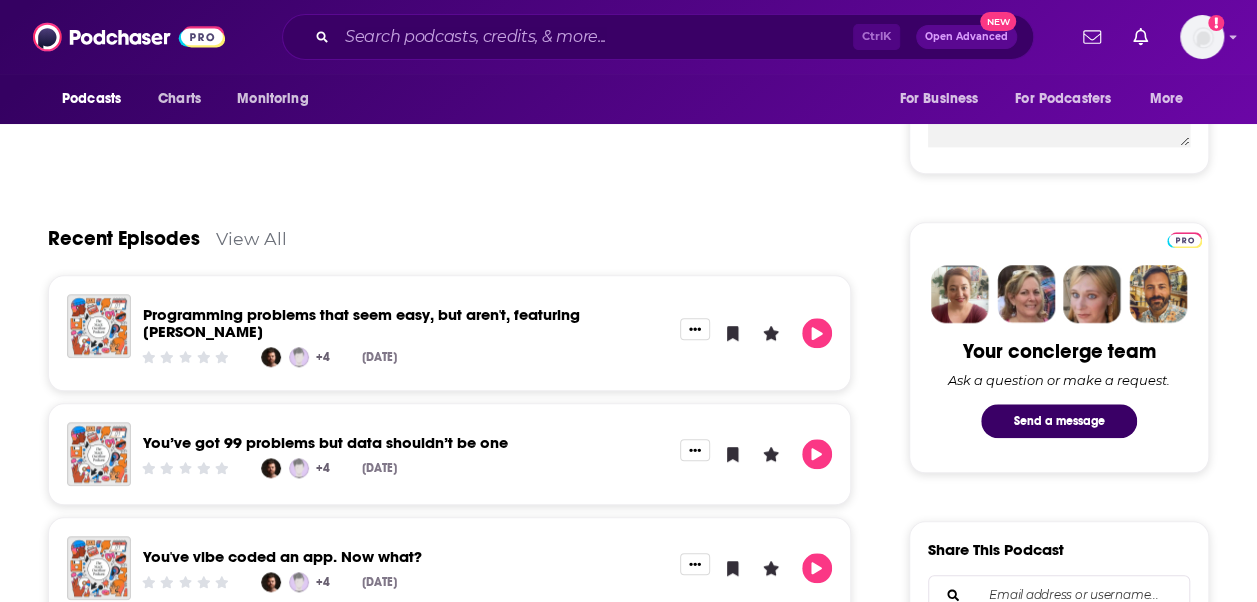 click on "Programming problems that seem easy, but aren't, featuring Jon Skeet" at bounding box center [361, 323] 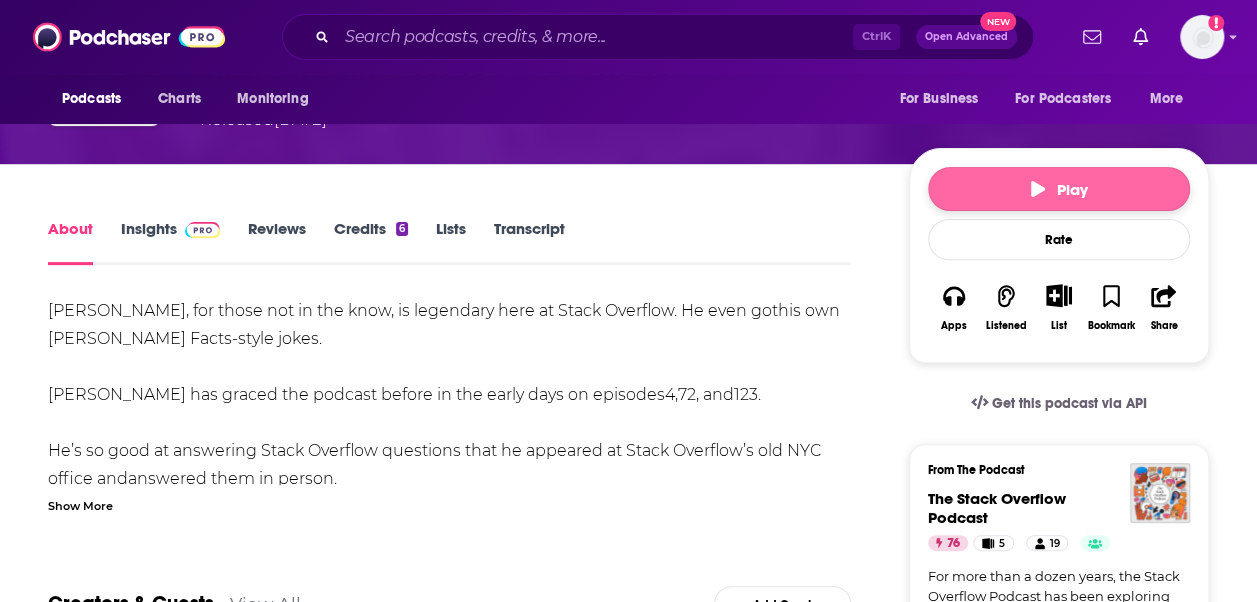 scroll, scrollTop: 224, scrollLeft: 0, axis: vertical 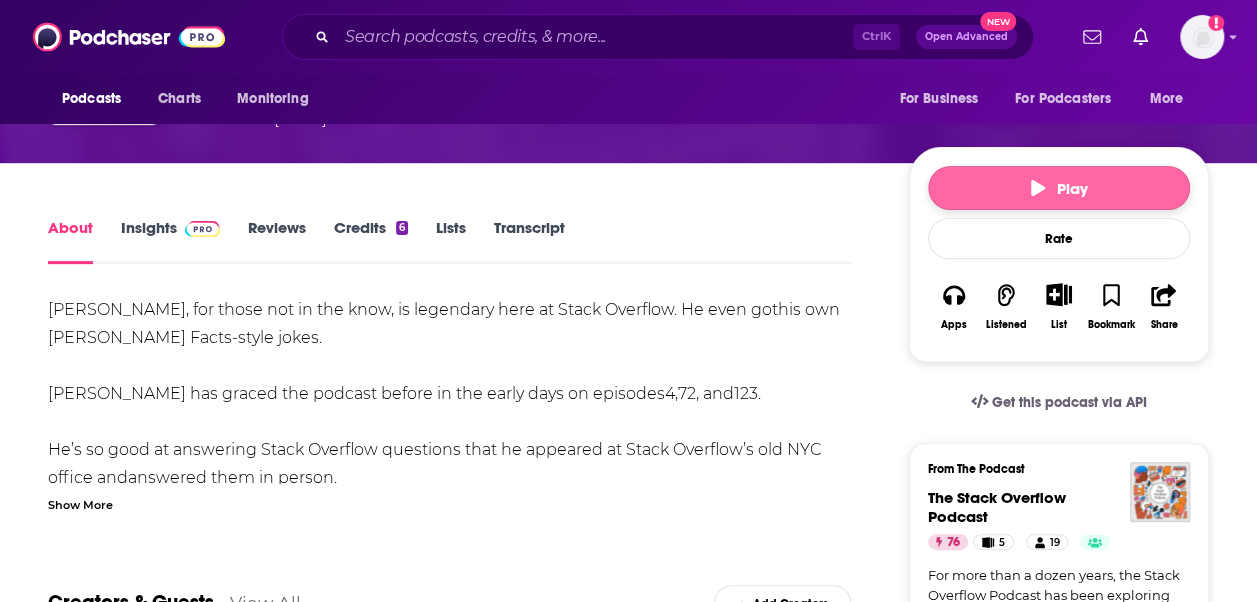 click on "Play" at bounding box center [1059, 188] 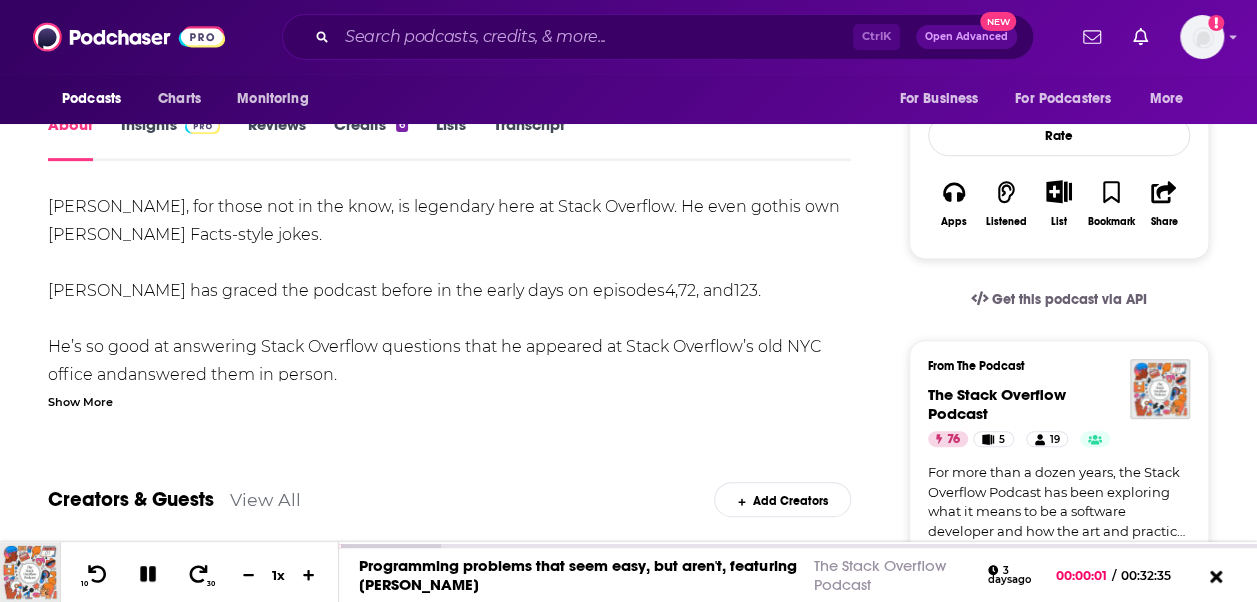 scroll, scrollTop: 328, scrollLeft: 0, axis: vertical 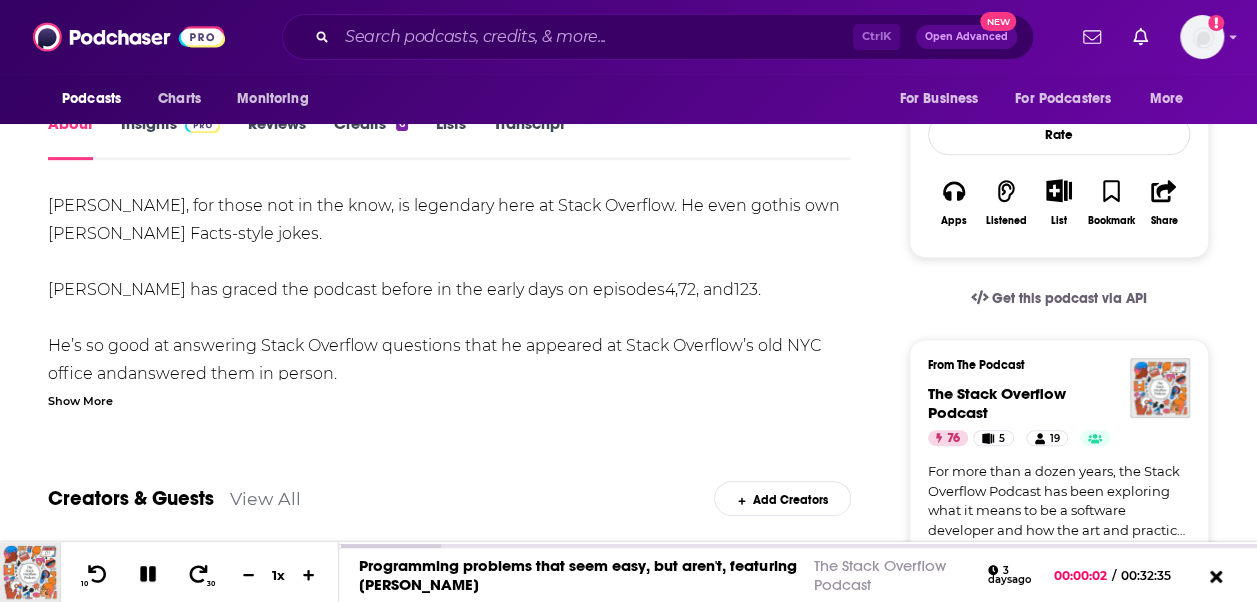 click on "Show More" at bounding box center (80, 399) 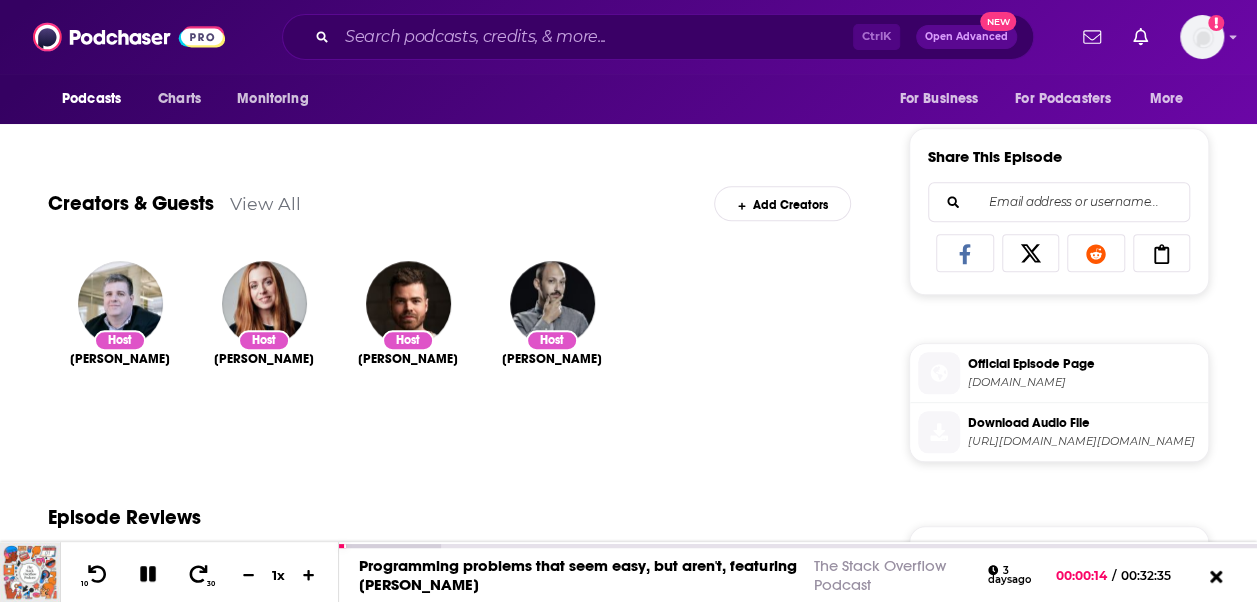 scroll, scrollTop: 868, scrollLeft: 0, axis: vertical 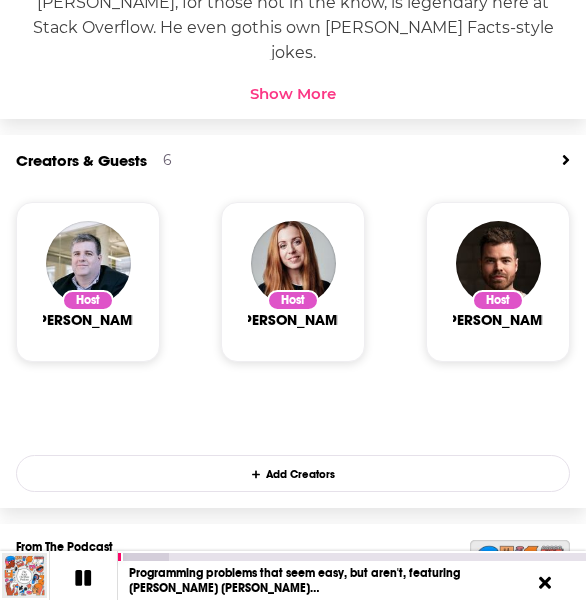 click 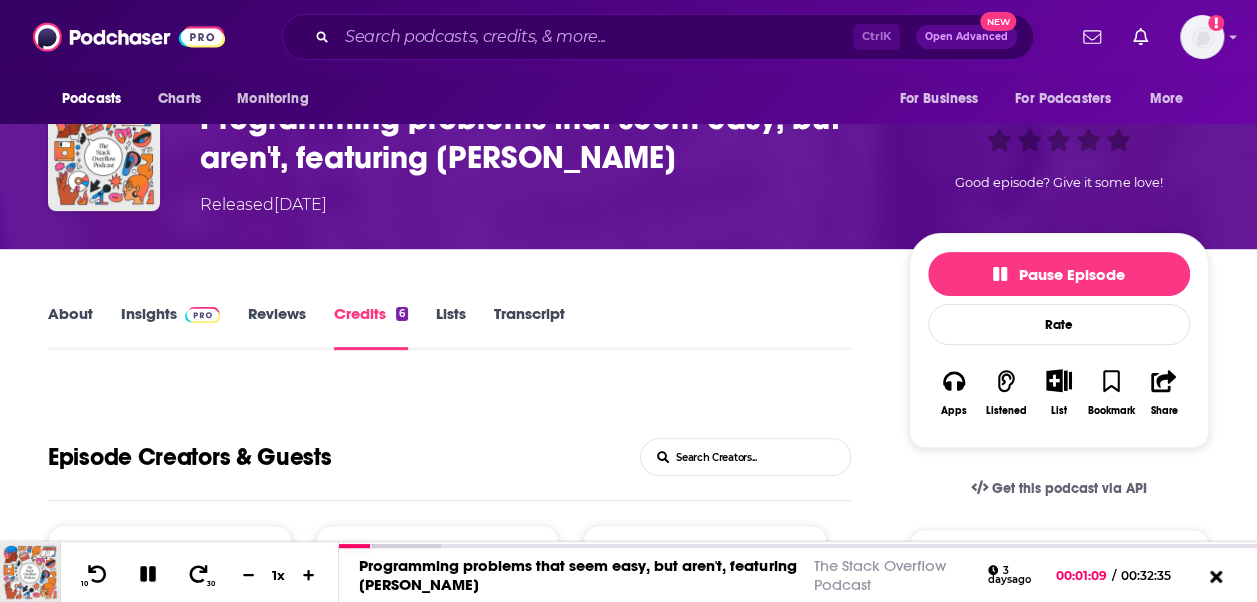 scroll, scrollTop: 139, scrollLeft: 0, axis: vertical 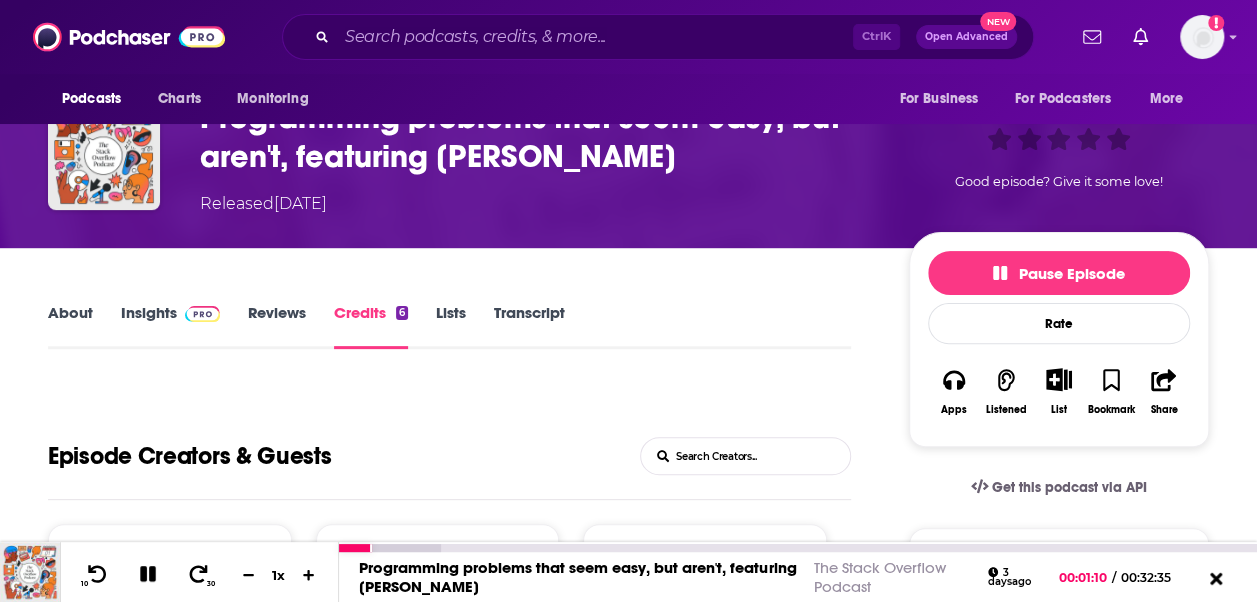 click 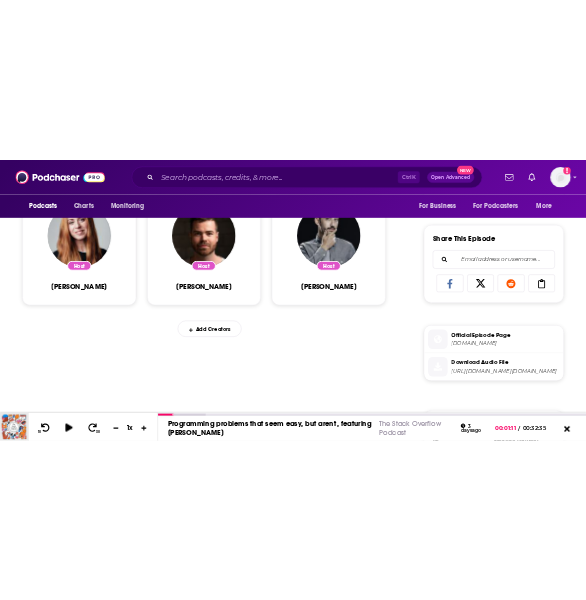 scroll, scrollTop: 850, scrollLeft: 0, axis: vertical 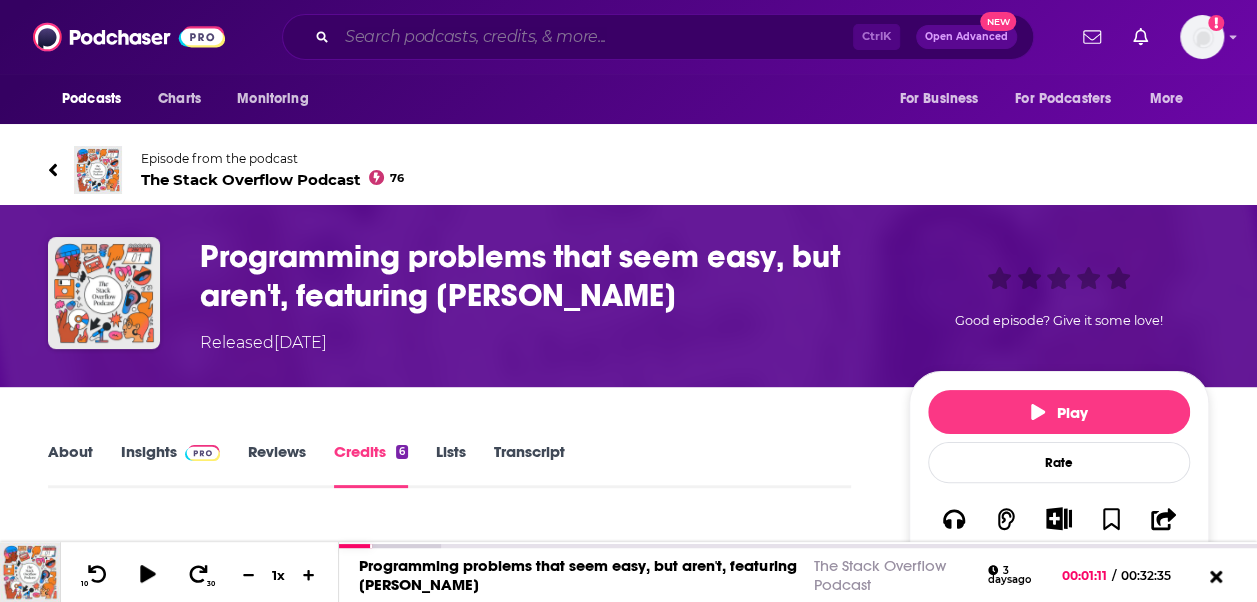 click at bounding box center (595, 37) 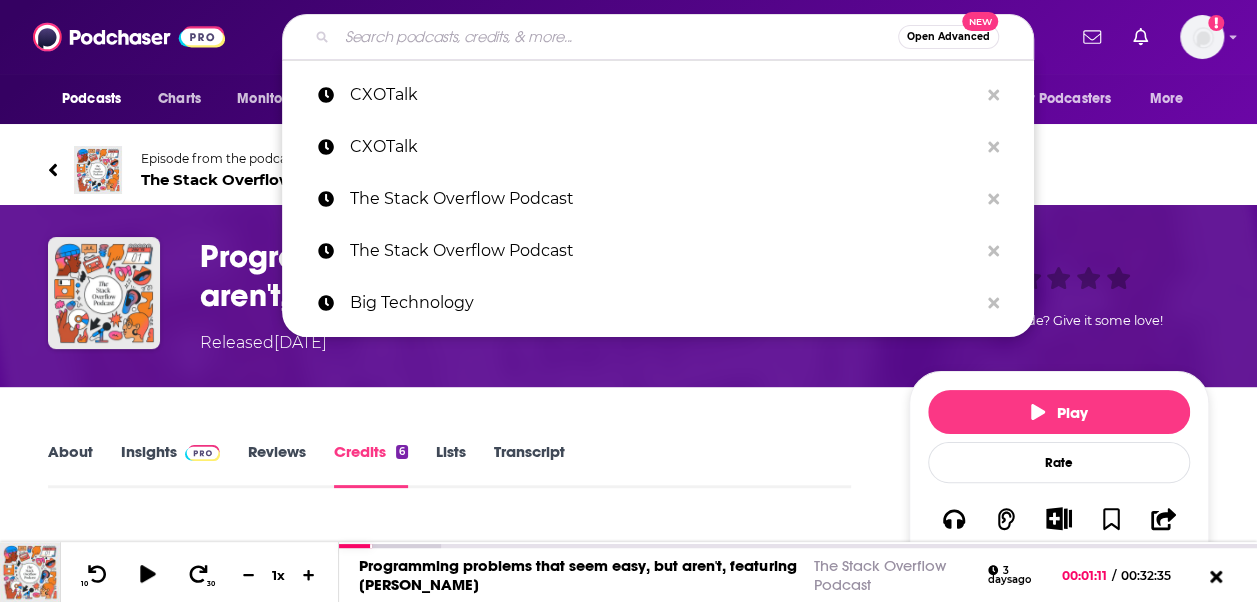 type on "s" 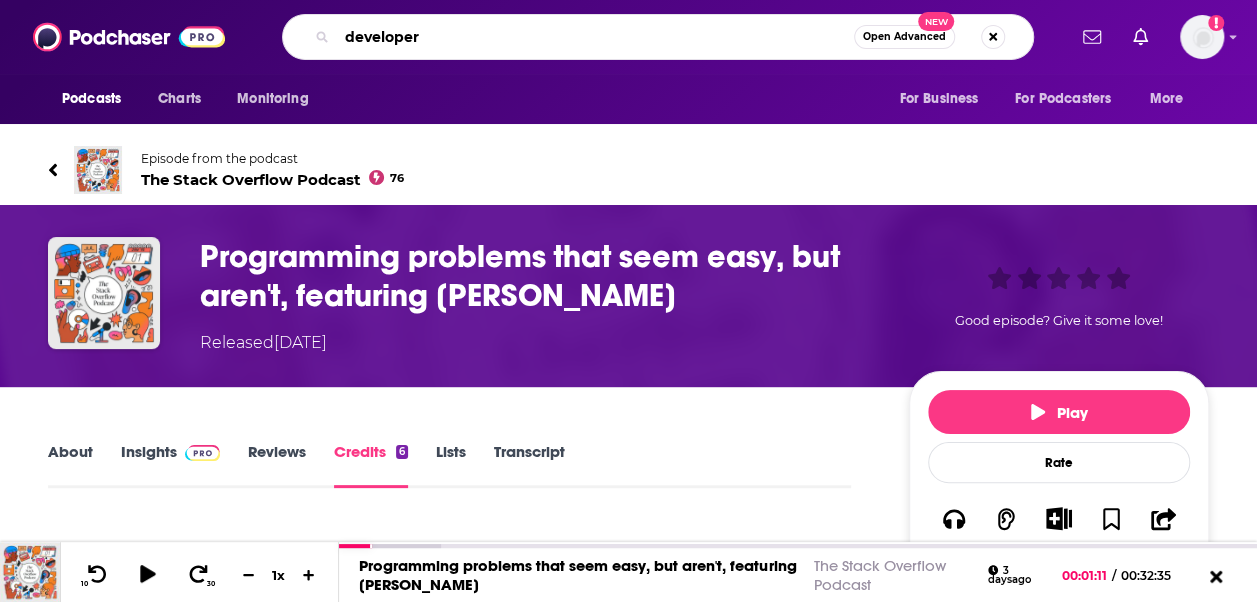 type on "developers" 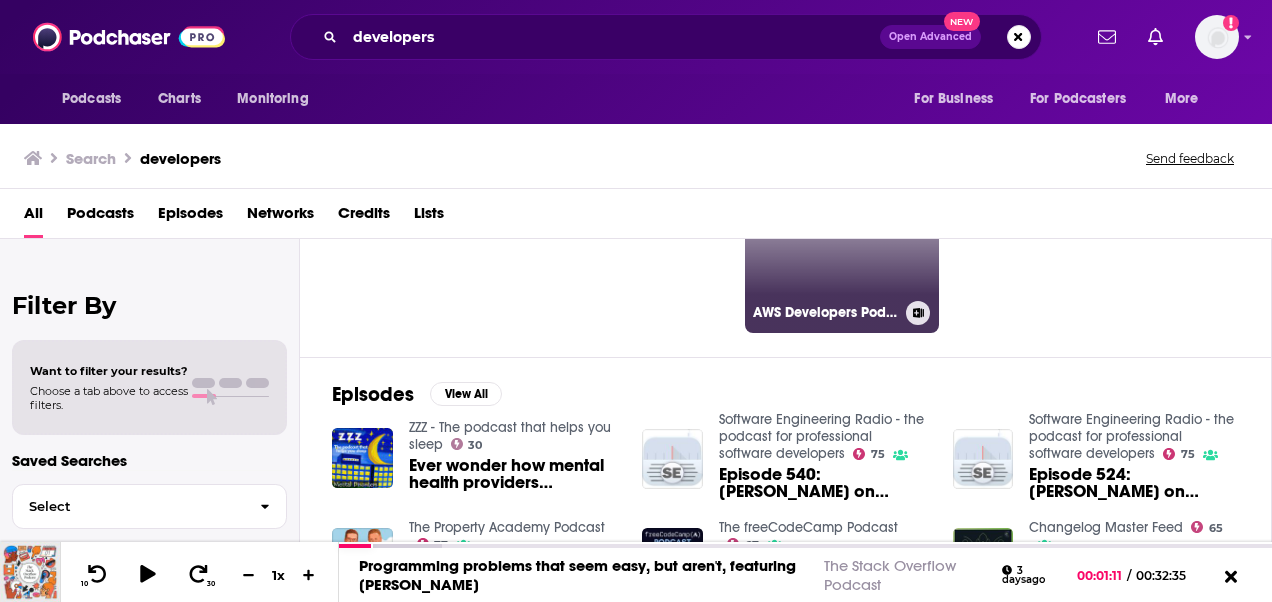 scroll, scrollTop: 89, scrollLeft: 0, axis: vertical 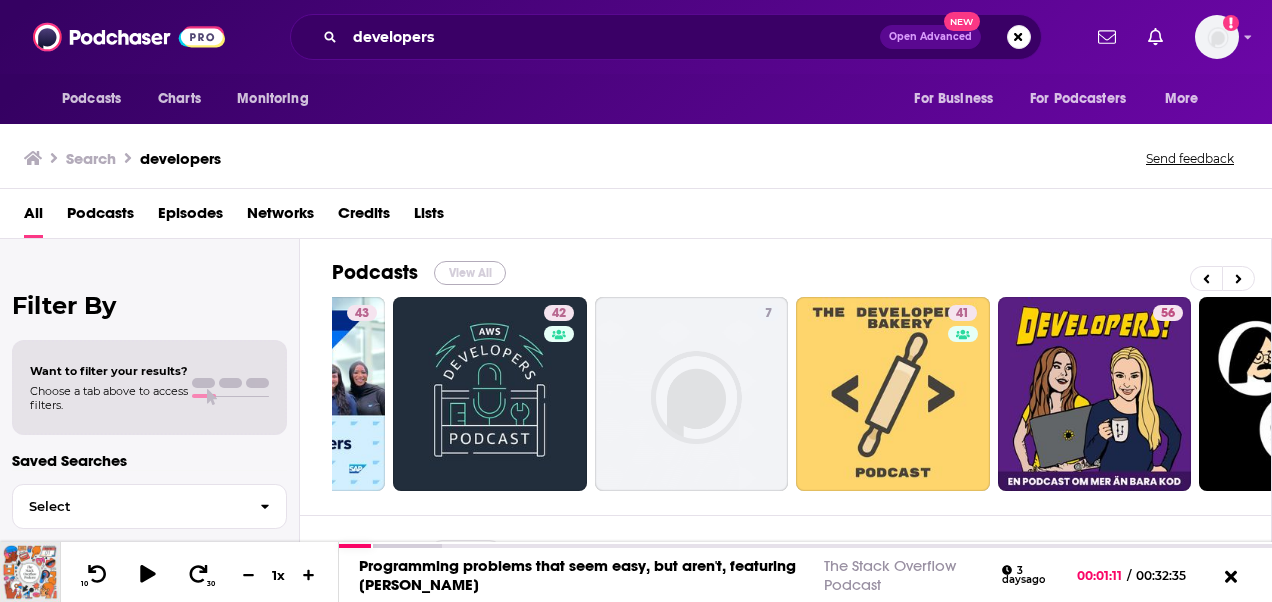 click on "View All" at bounding box center [470, 273] 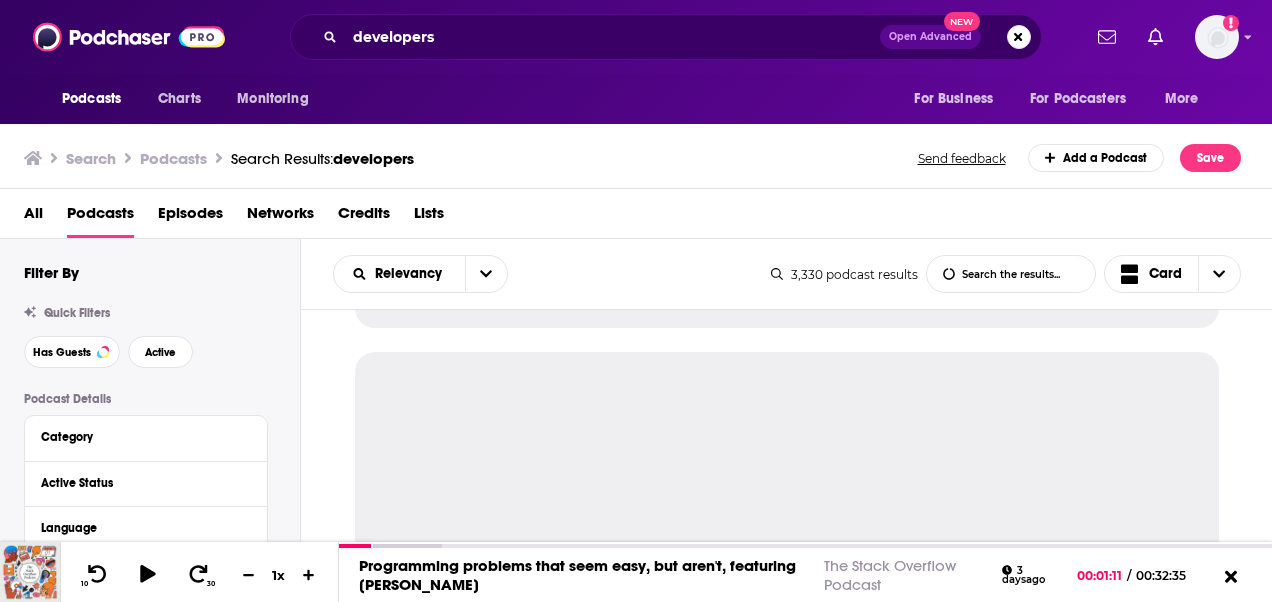 scroll, scrollTop: 0, scrollLeft: 0, axis: both 